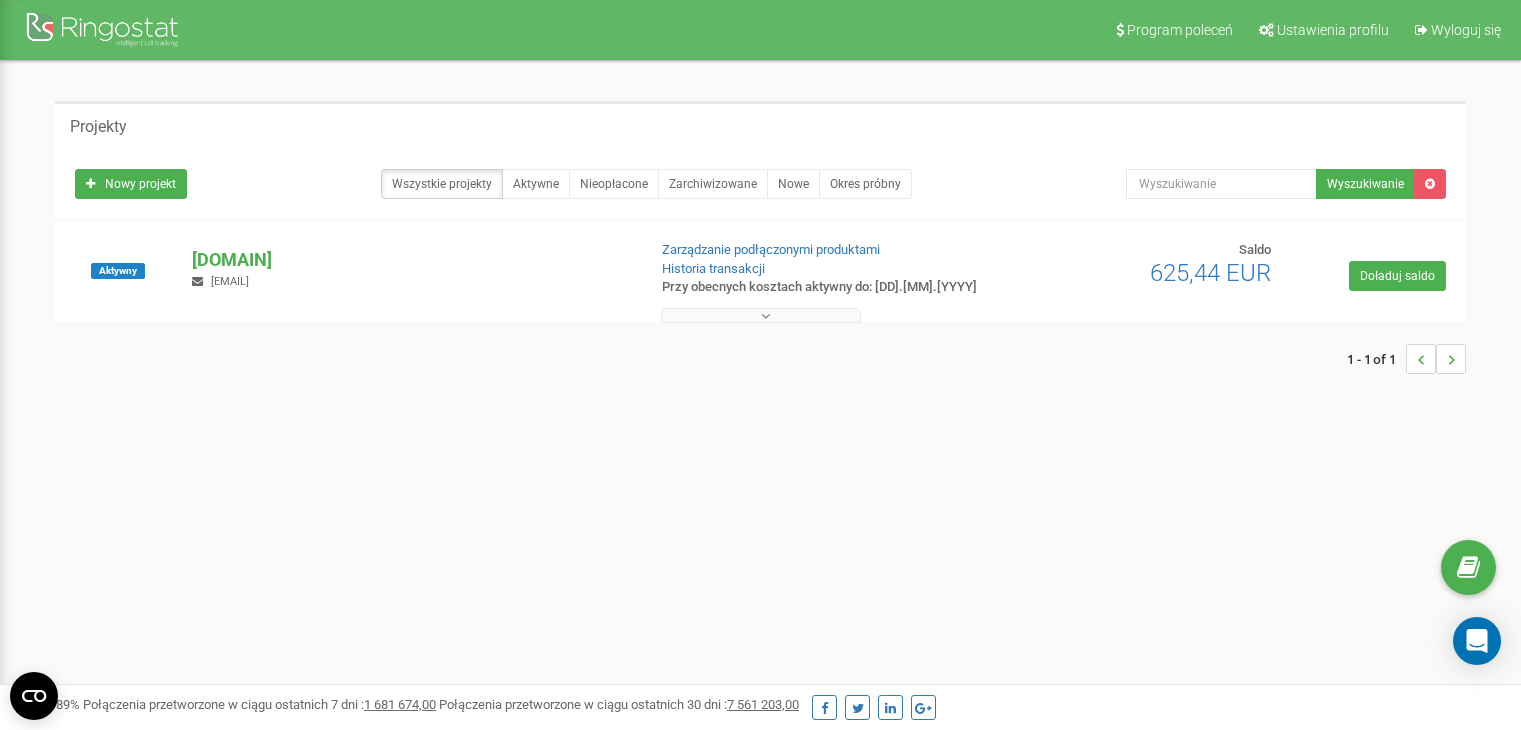 scroll, scrollTop: 0, scrollLeft: 0, axis: both 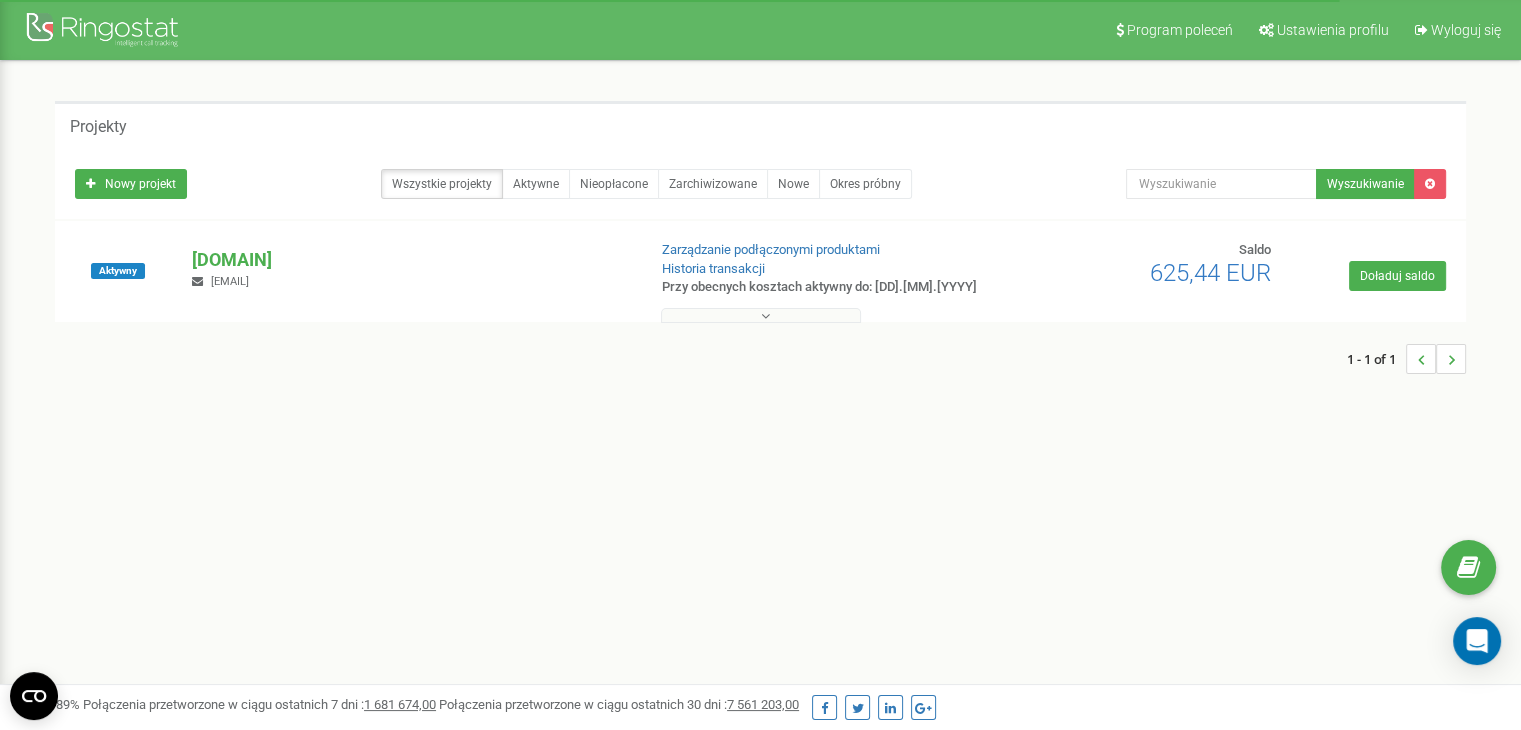 click at bounding box center (761, 315) 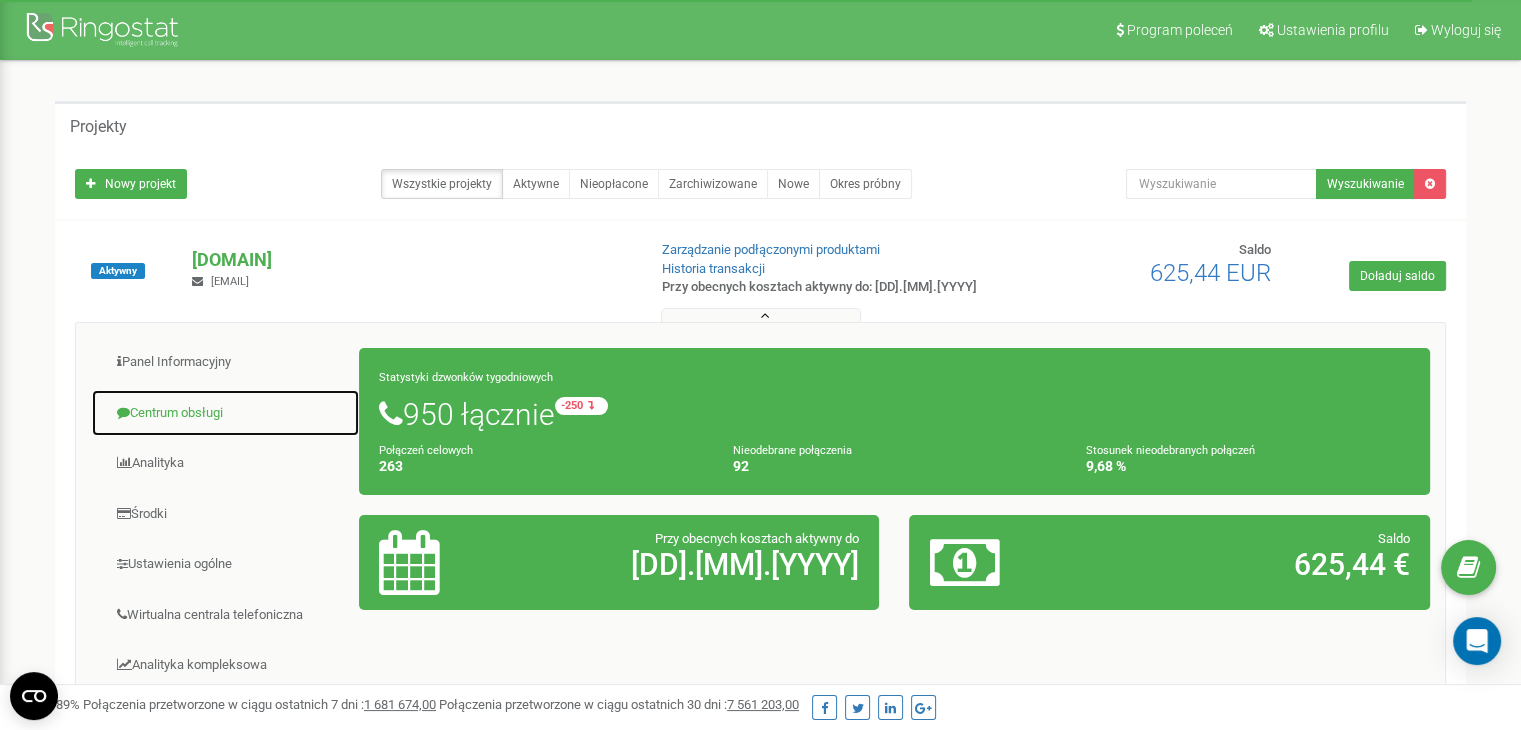 click on "Centrum obsługi" at bounding box center [225, 413] 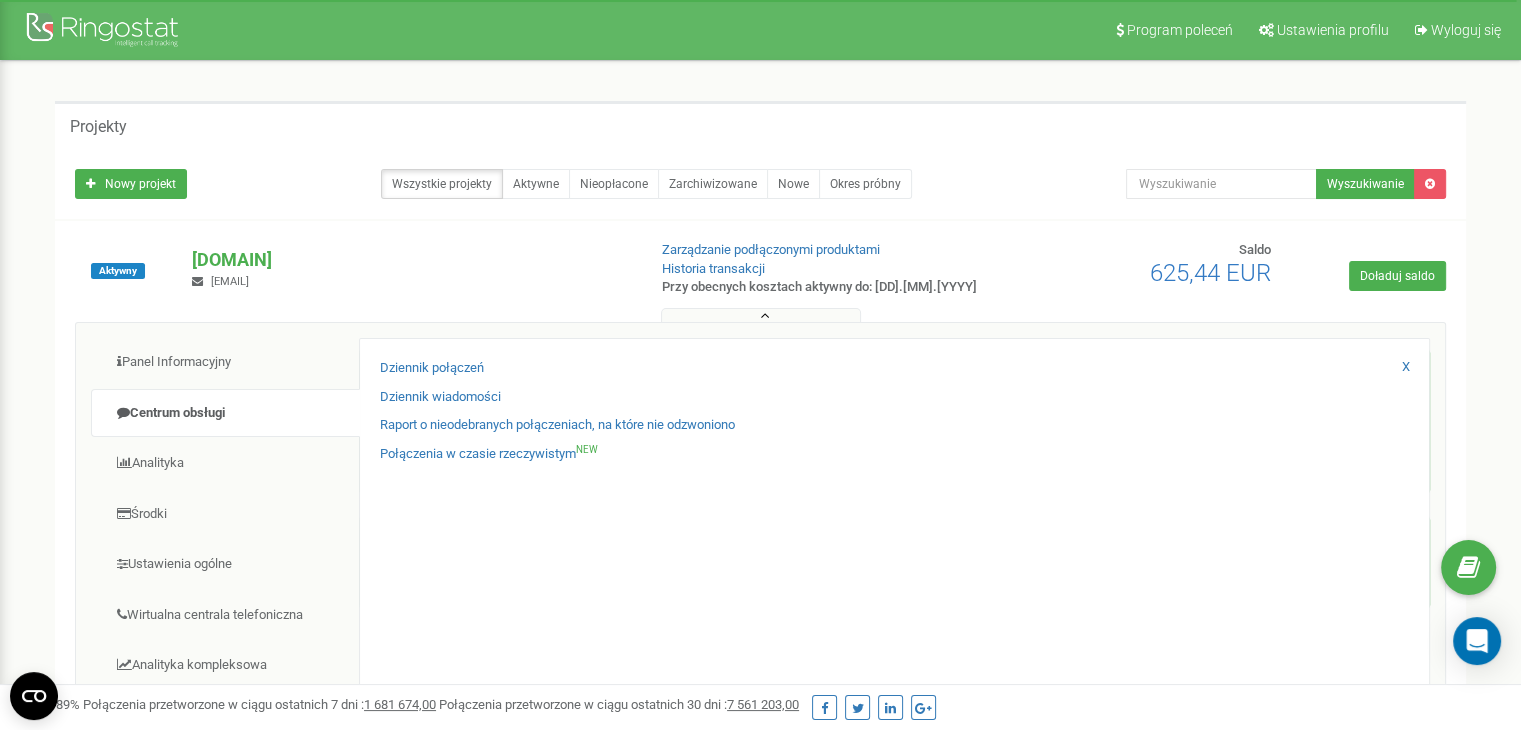 click on "Dziennik połączeń
Dziennik wiadomości
Raport o nieodebranych połączeniach, na które nie odzwoniono
Połączenia w czasie rzeczywistym  NEW
X" at bounding box center [894, 652] 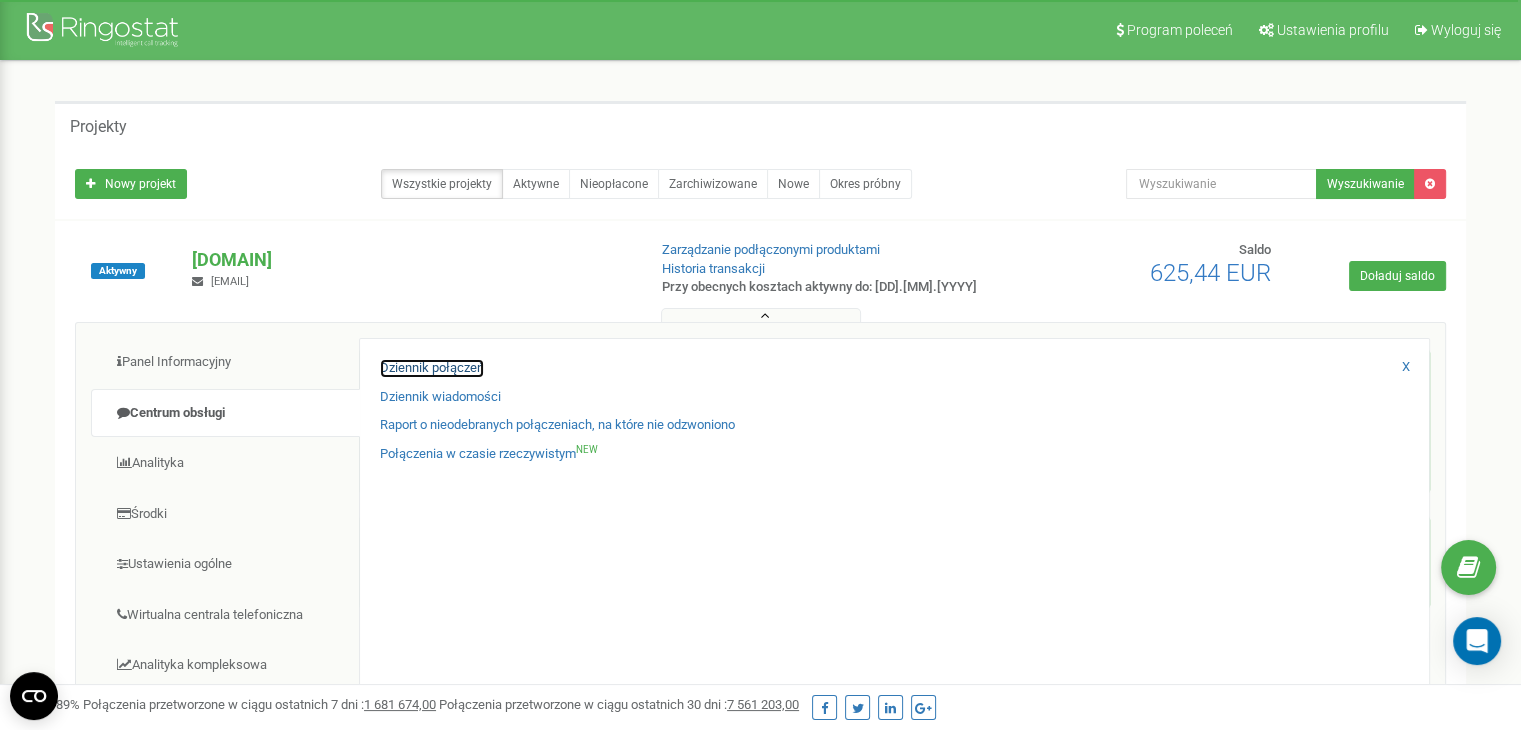 click on "Dziennik połączeń" at bounding box center [432, 368] 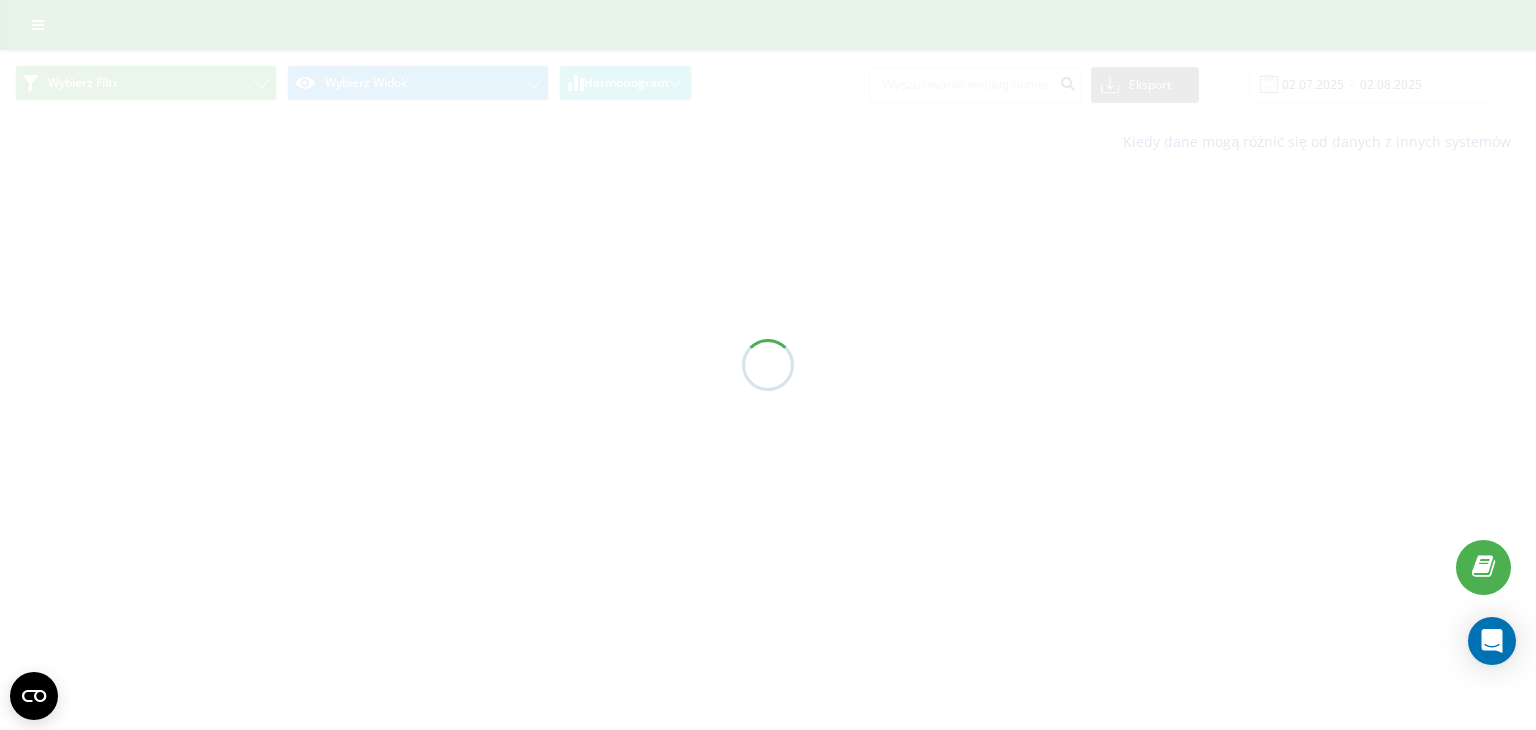 scroll, scrollTop: 0, scrollLeft: 0, axis: both 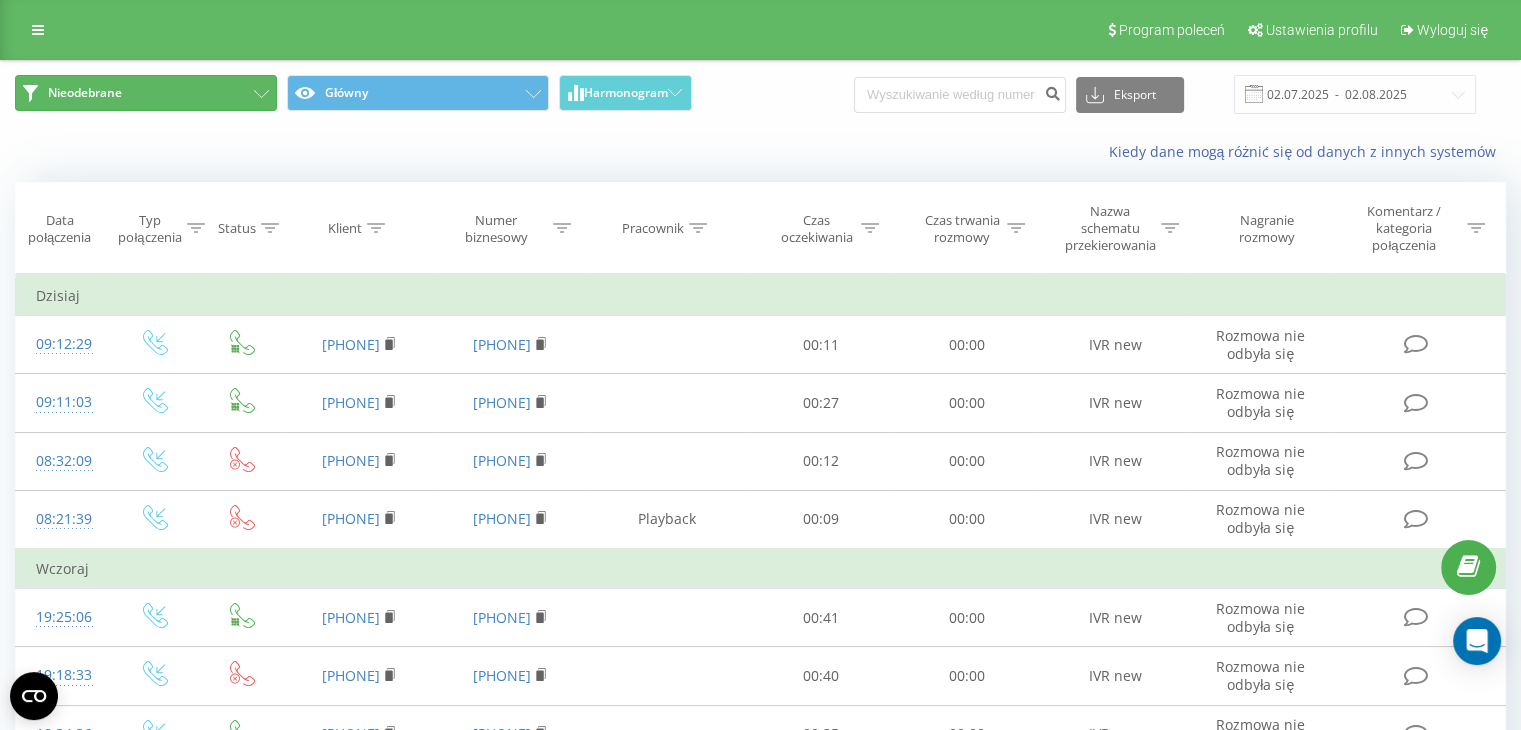click 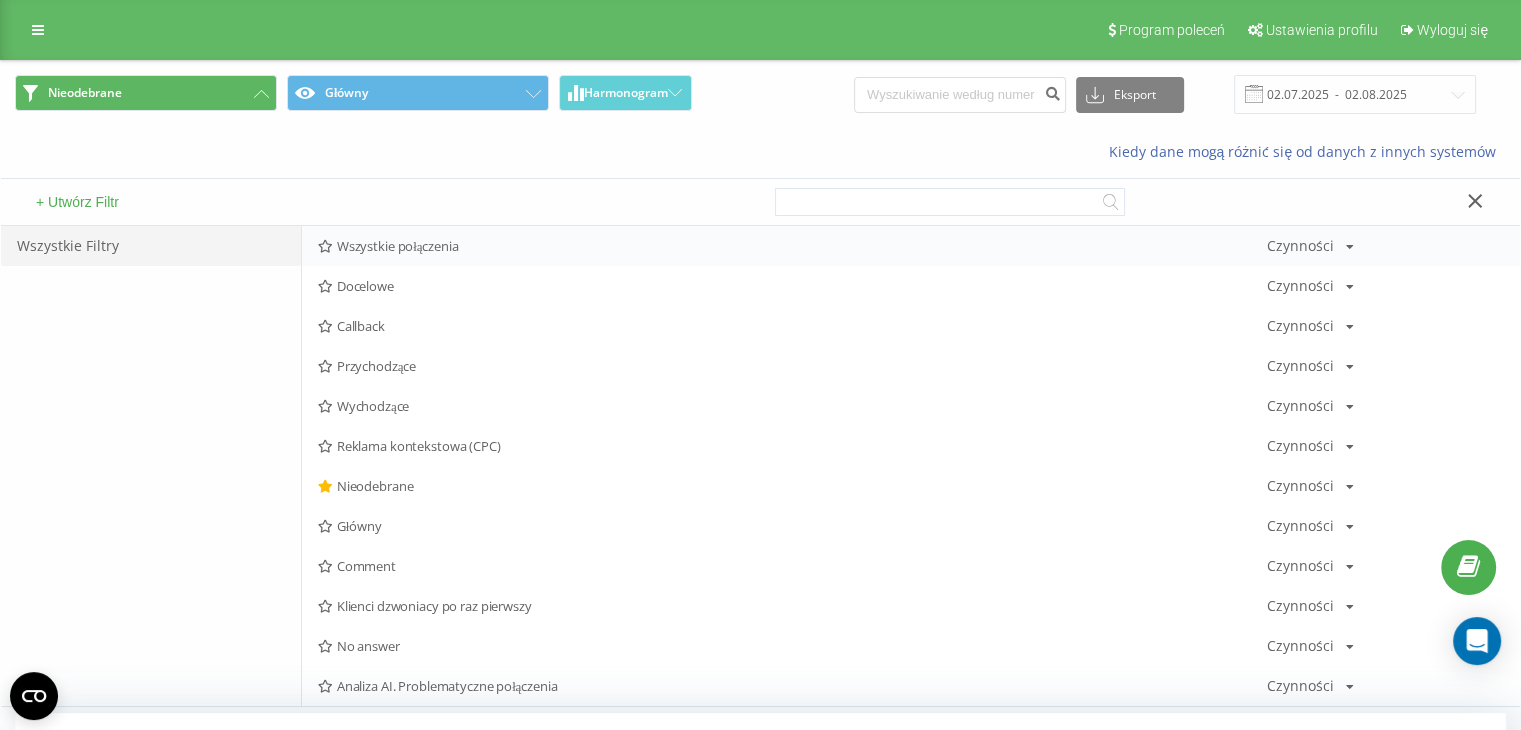 click on "Wszystkie połączenia" at bounding box center (792, 246) 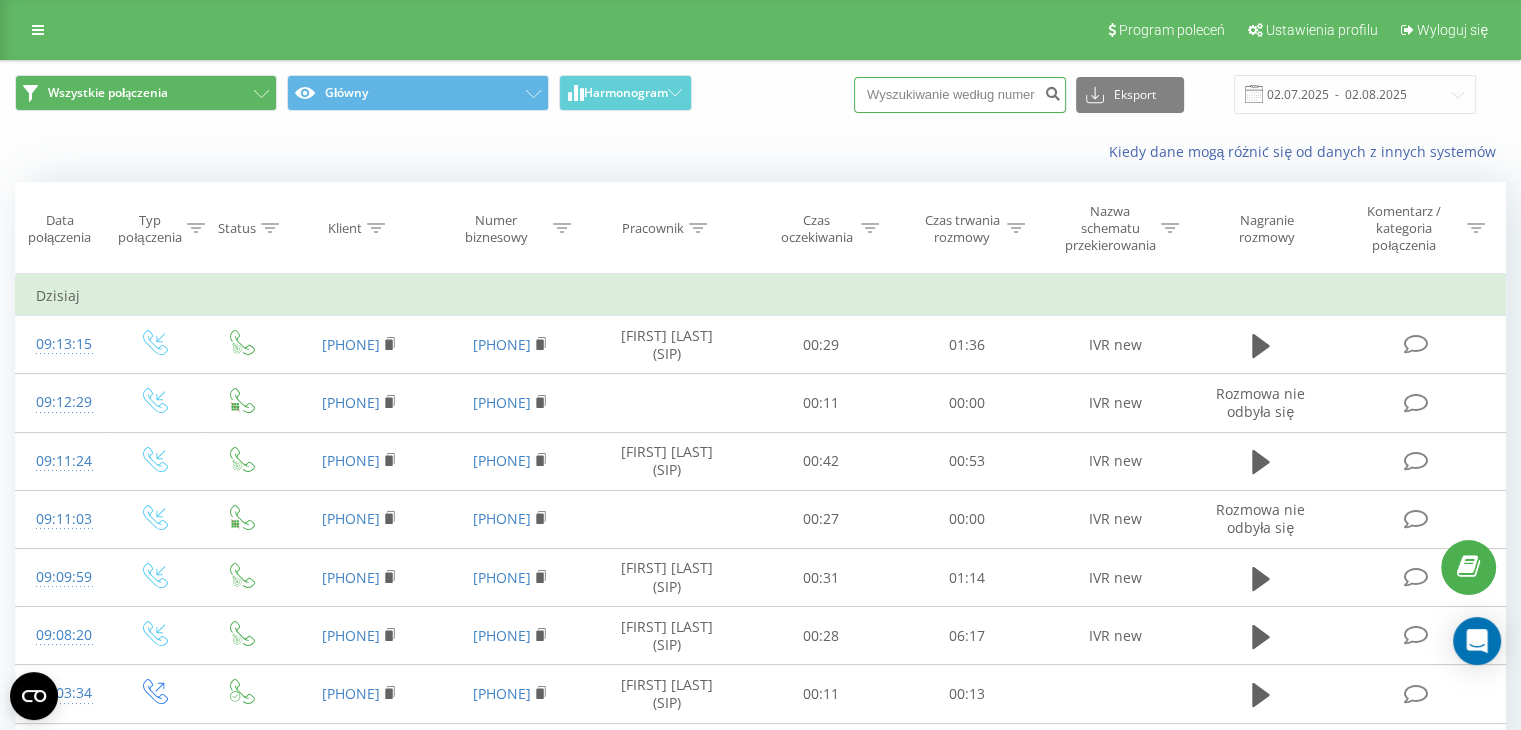 click at bounding box center (960, 95) 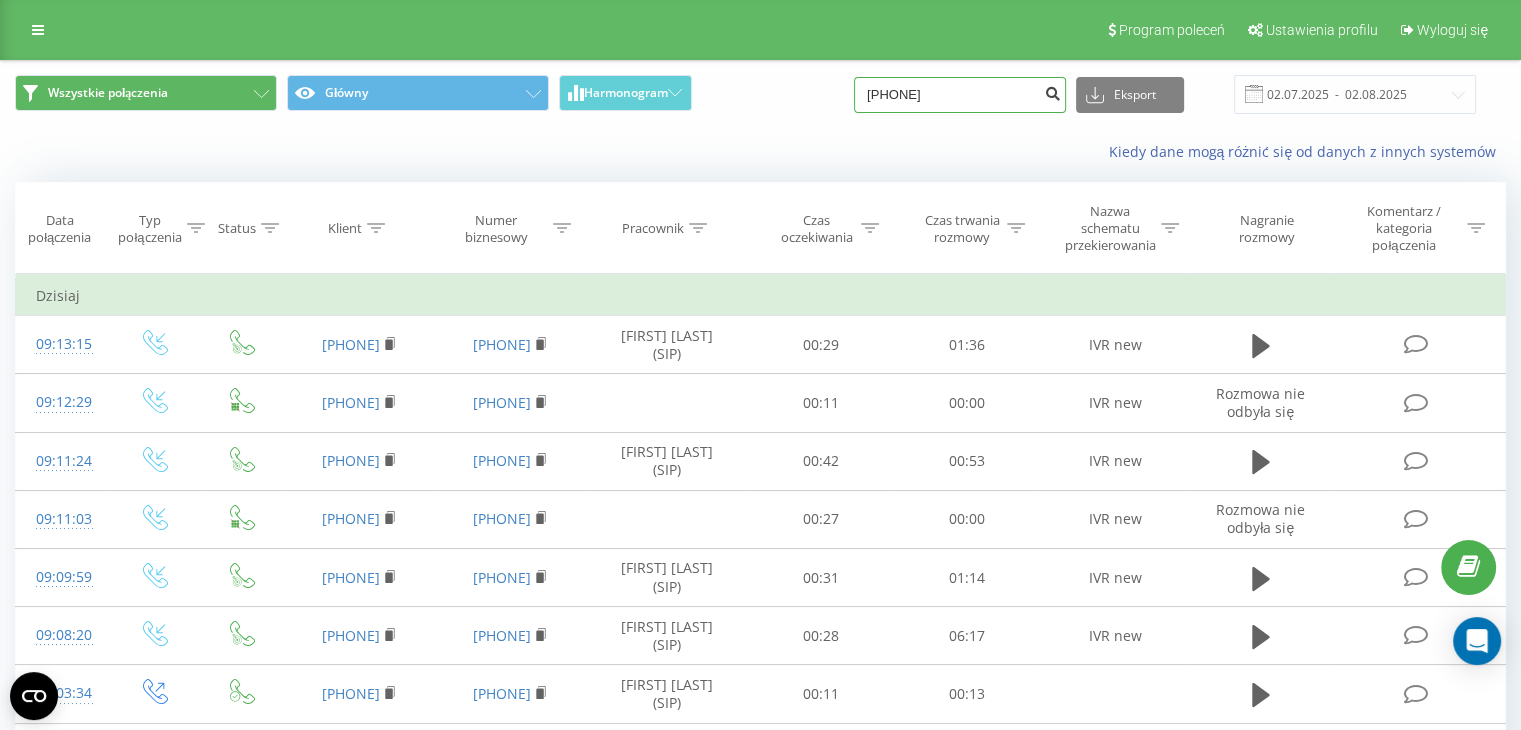 type on "60 739 3312" 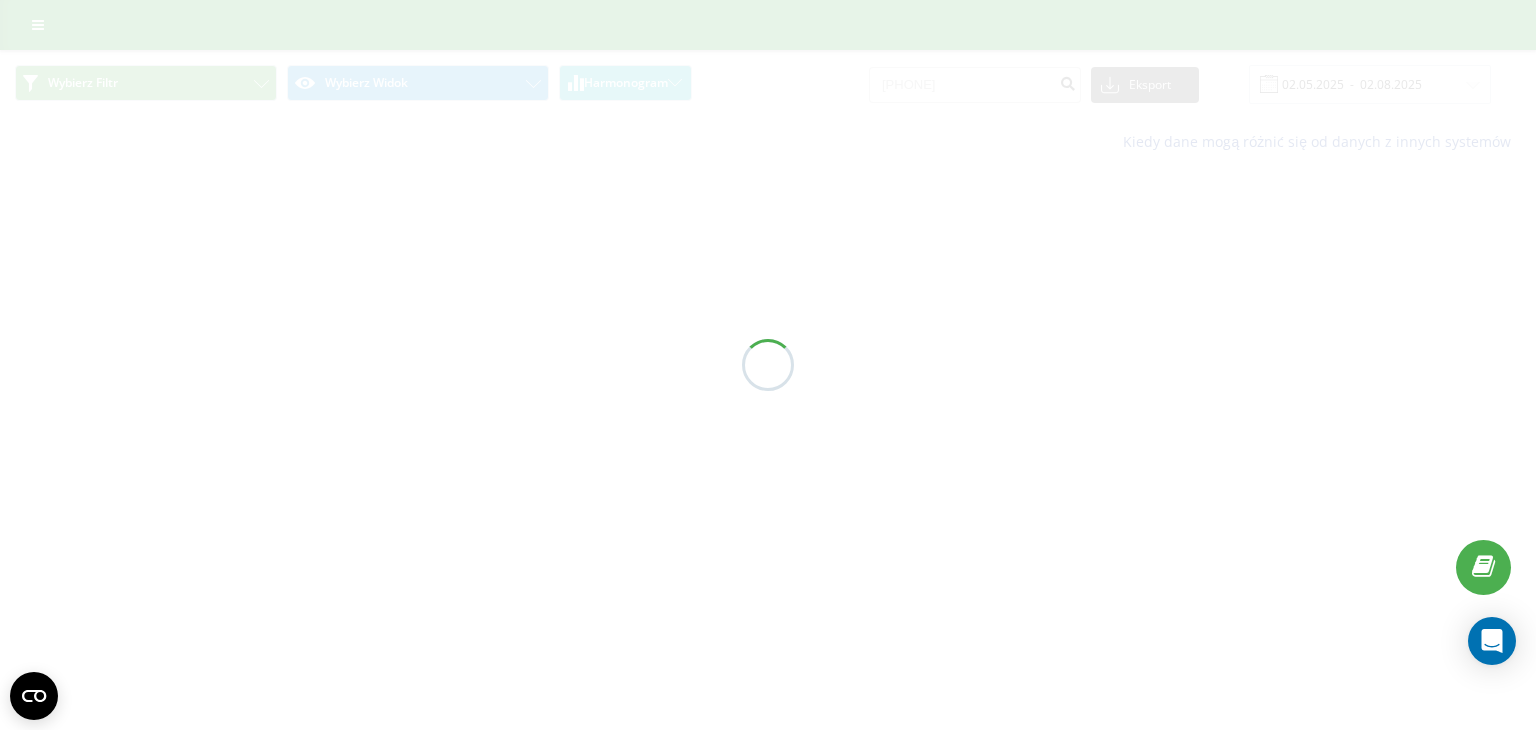 scroll, scrollTop: 0, scrollLeft: 0, axis: both 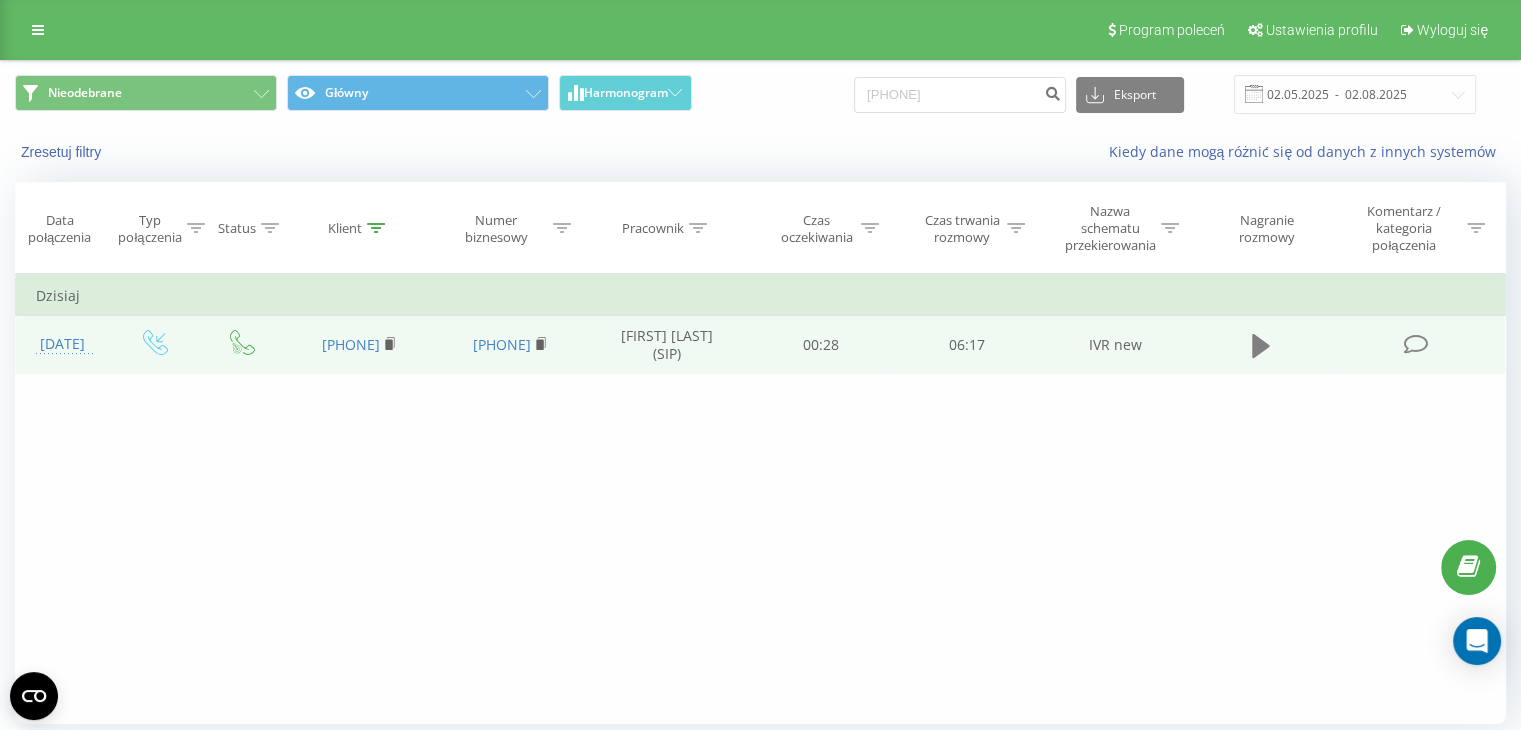 click at bounding box center [1261, 346] 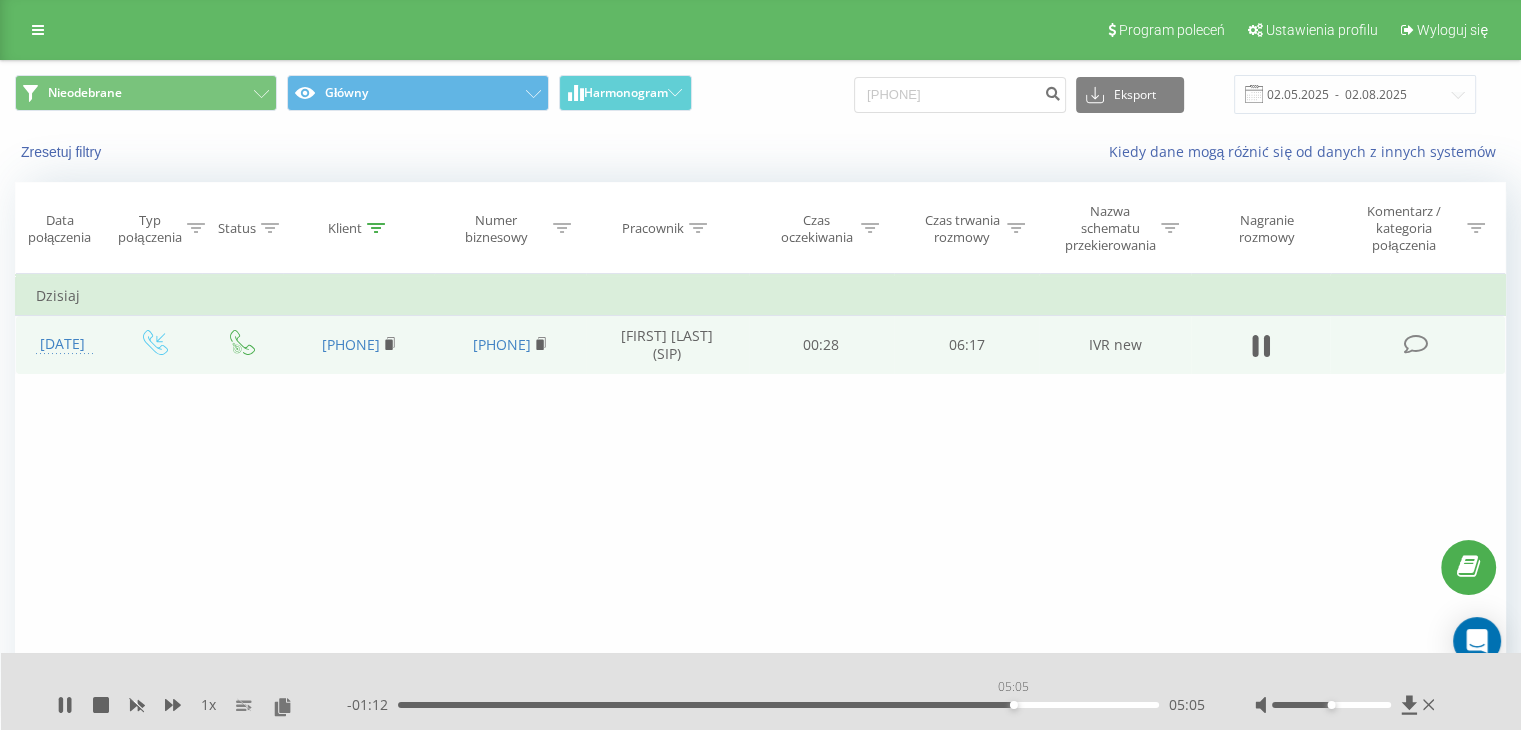 drag, startPoint x: 415, startPoint y: 703, endPoint x: 1014, endPoint y: 707, distance: 599.01337 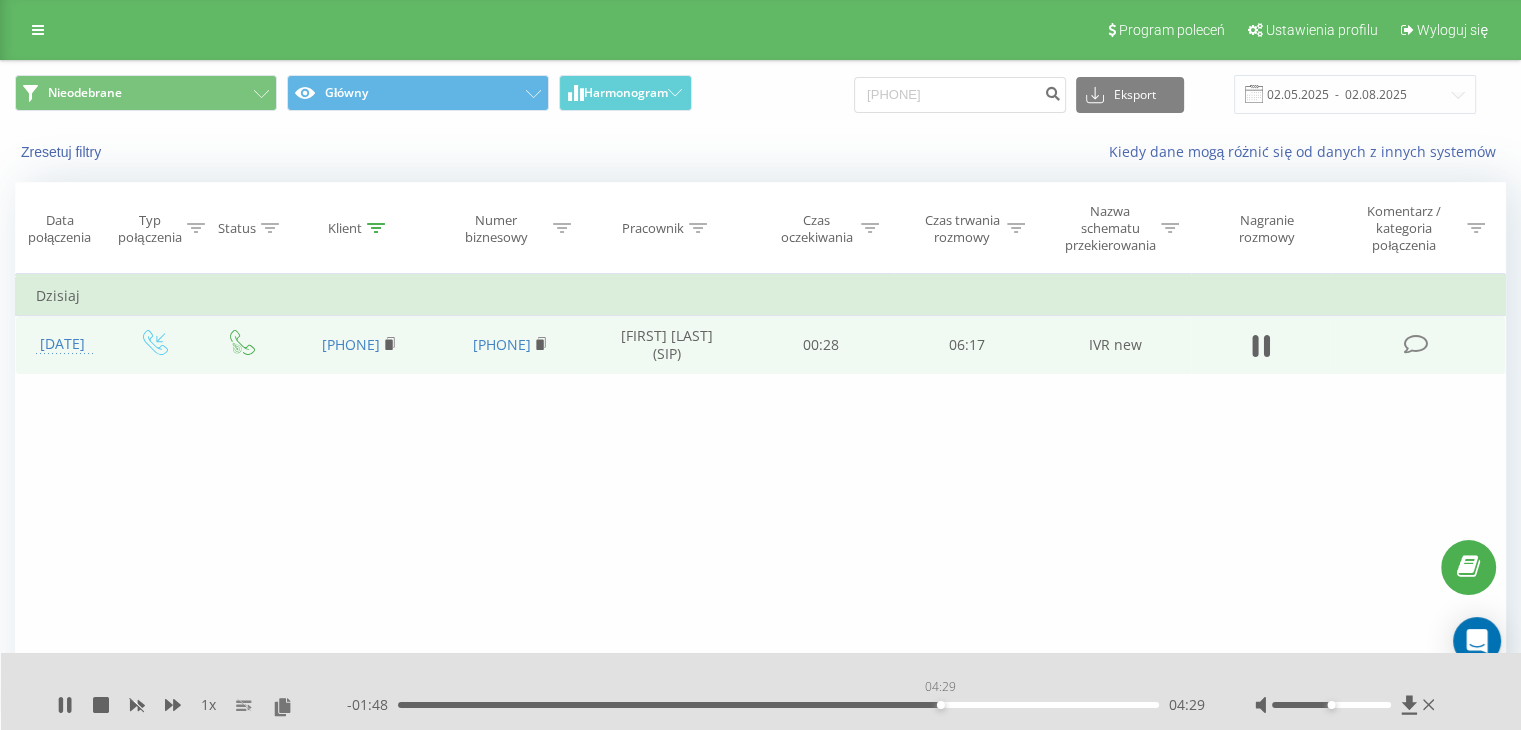click on "04:29" at bounding box center (778, 705) 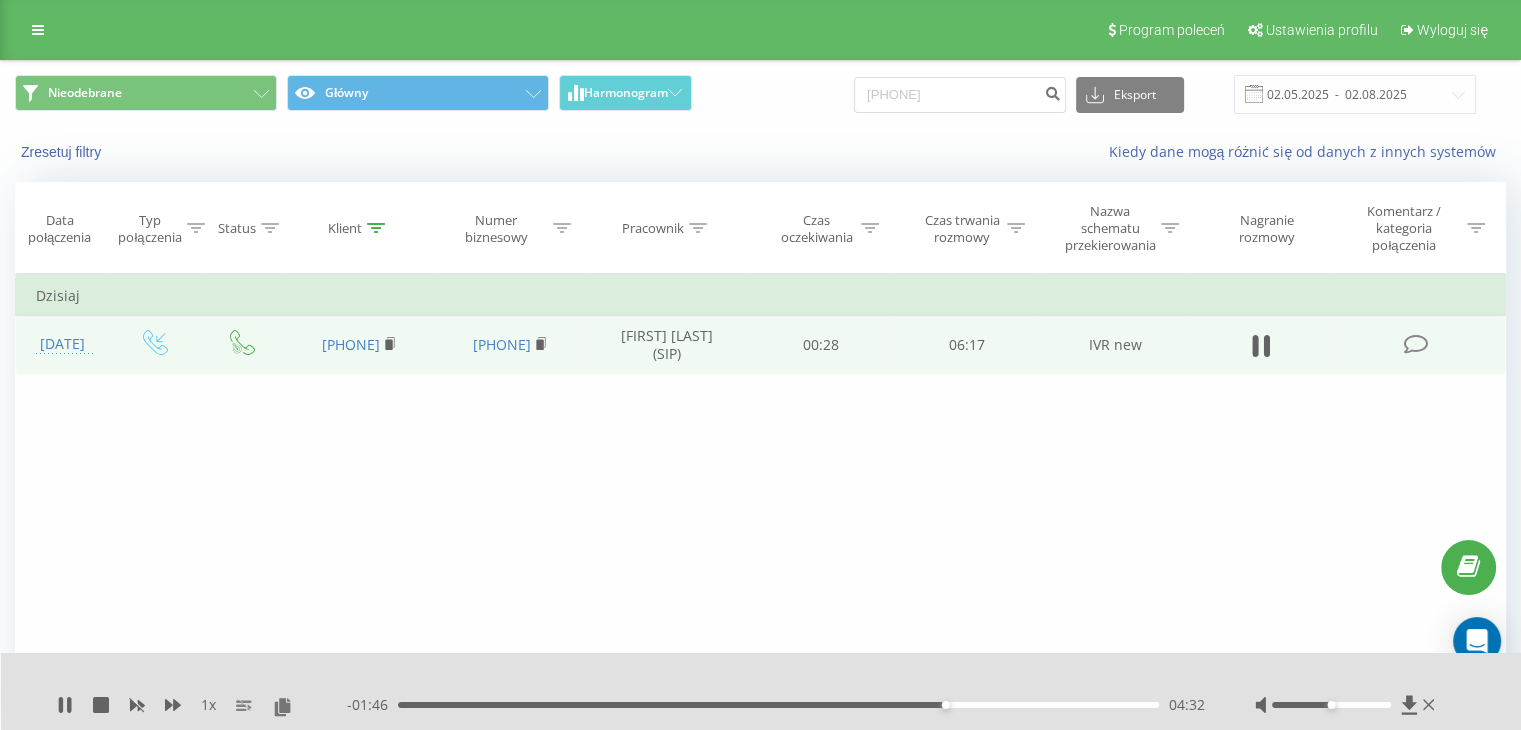 click on "- 01:46 04:32   04:32" at bounding box center [776, 705] 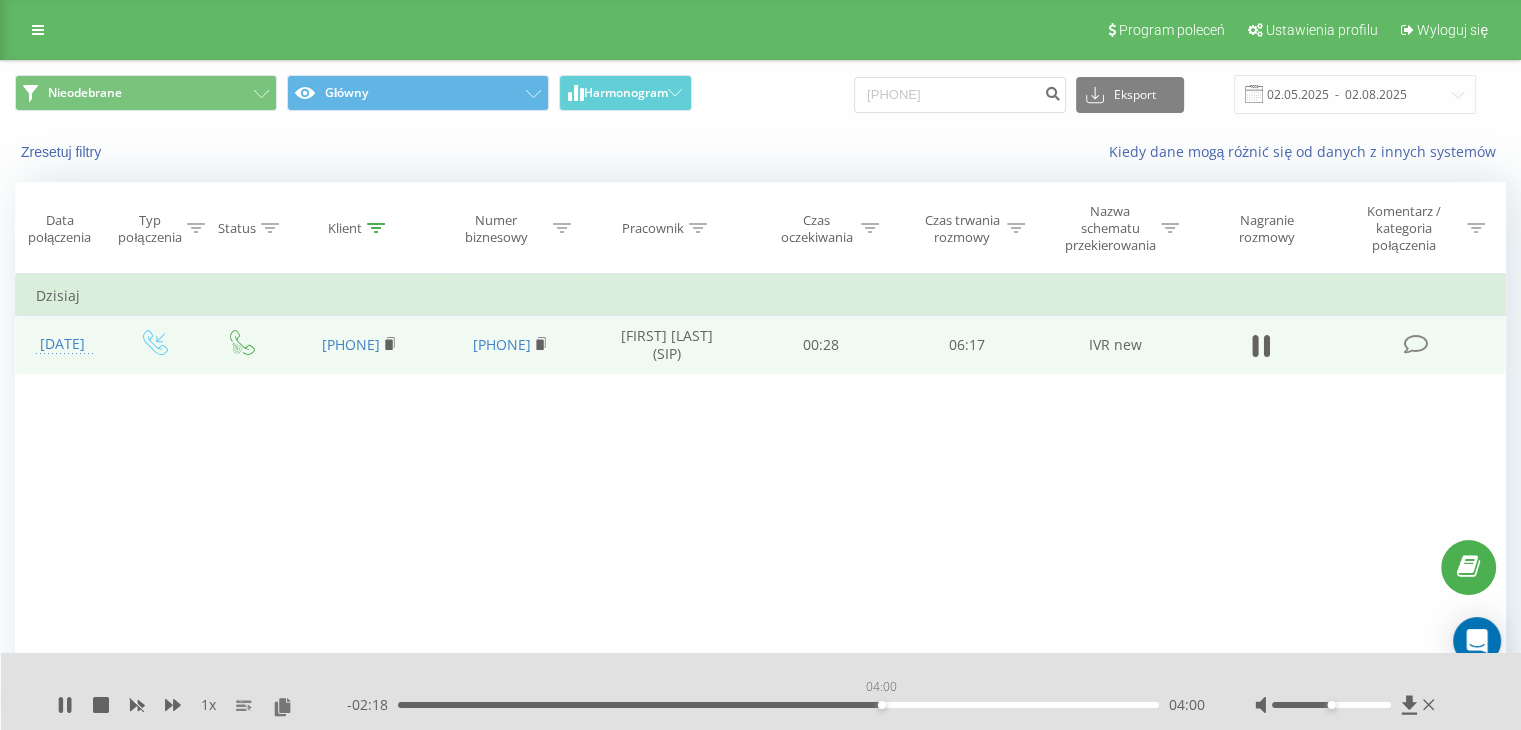 click on "04:00" at bounding box center (778, 705) 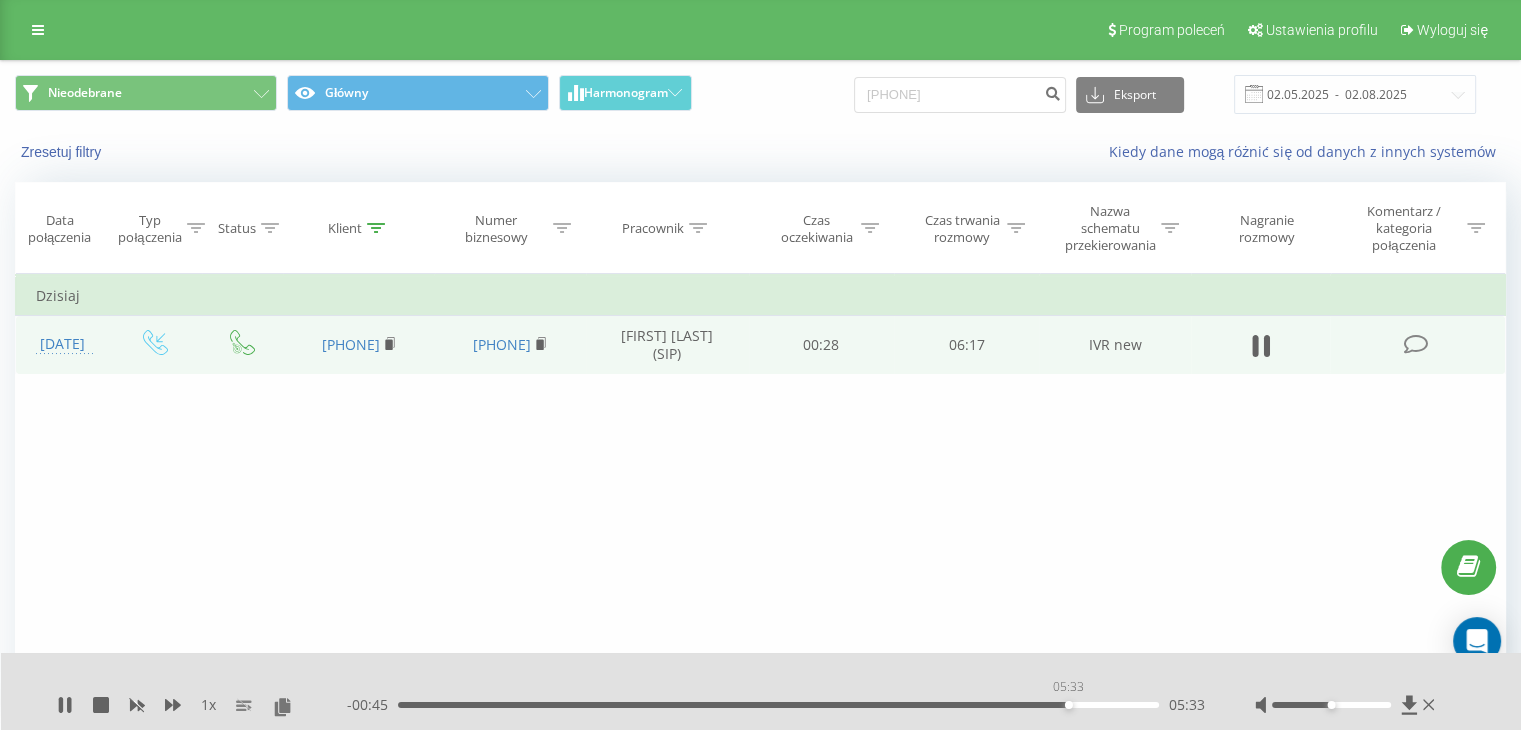 click on "05:33" at bounding box center (778, 705) 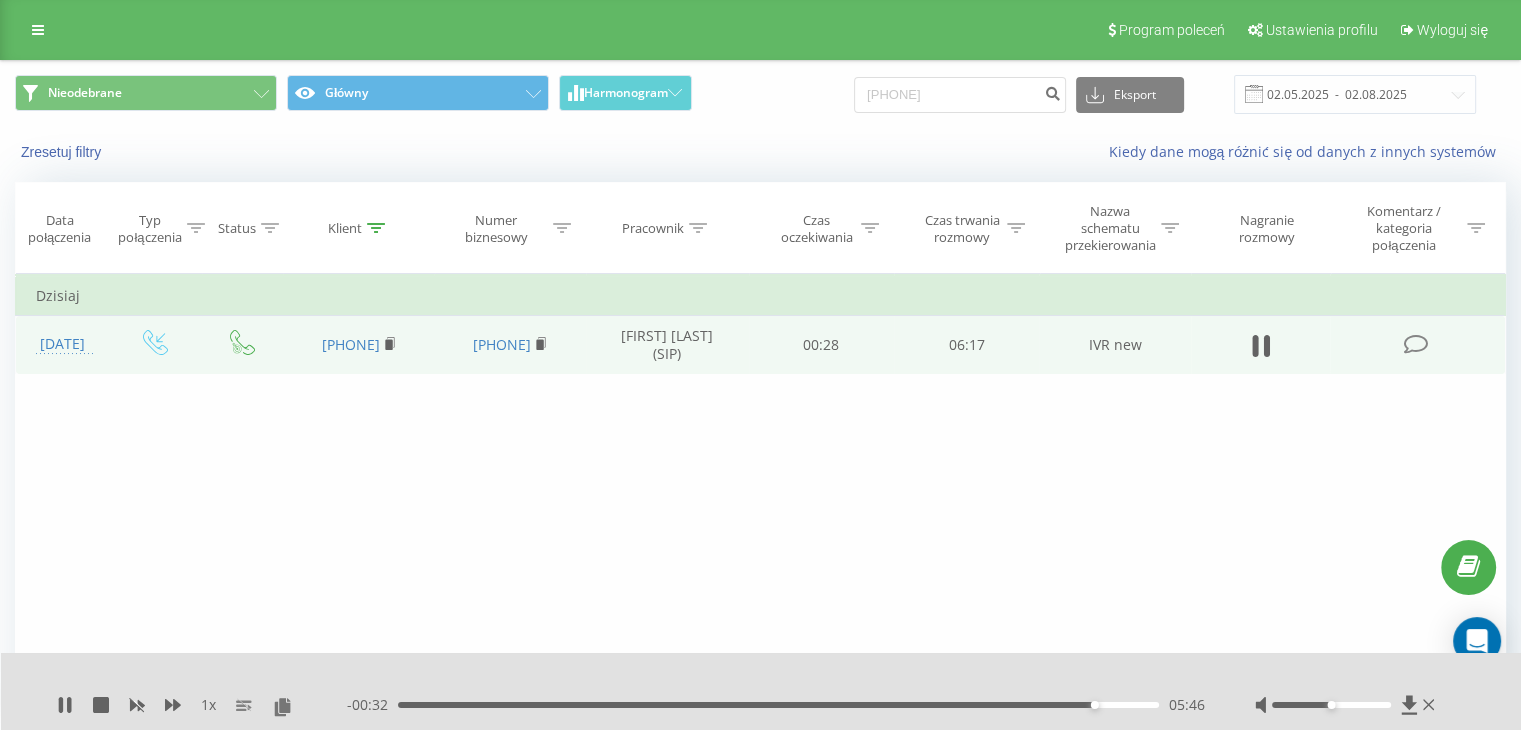 click on "- 00:32 05:46   05:46" at bounding box center (776, 705) 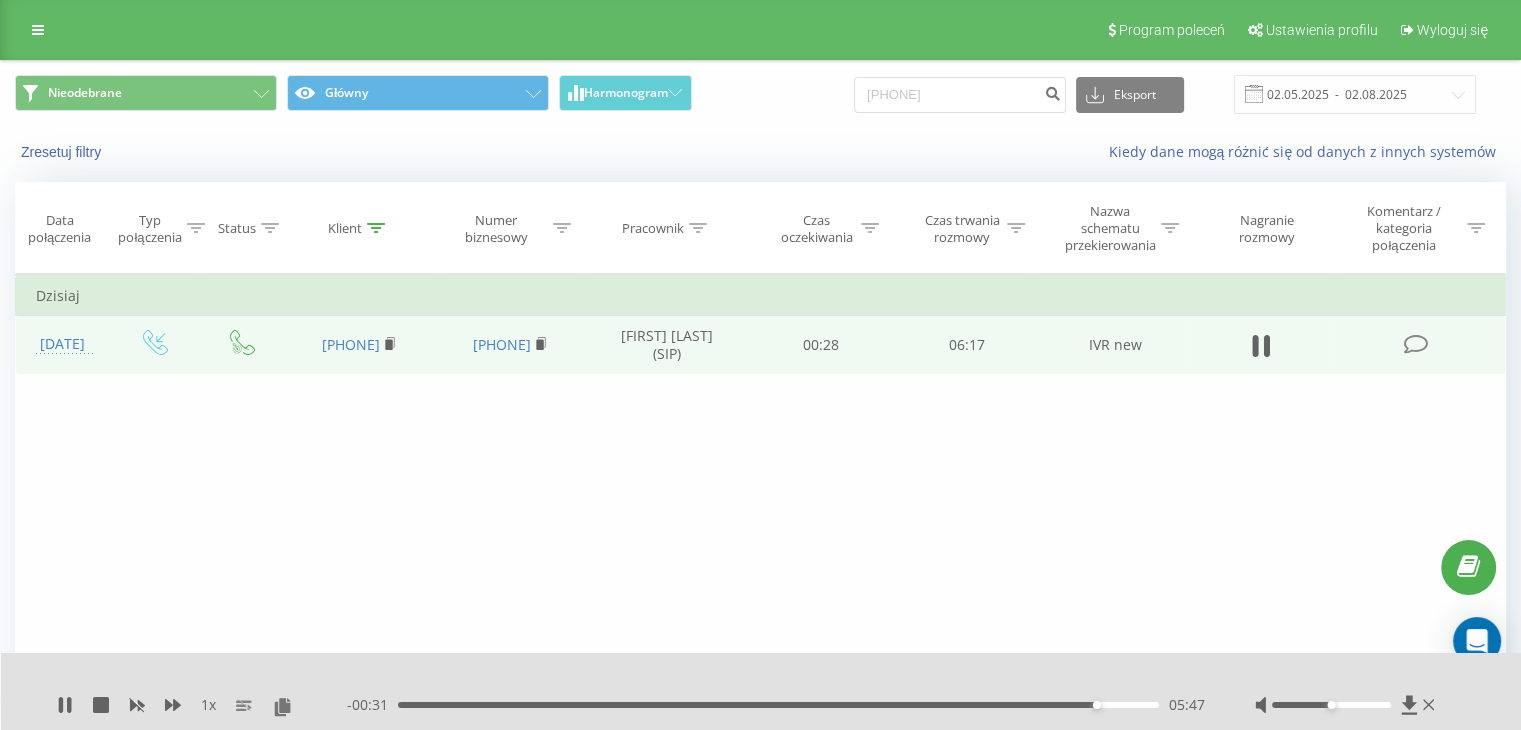 click on "05:47" at bounding box center [778, 705] 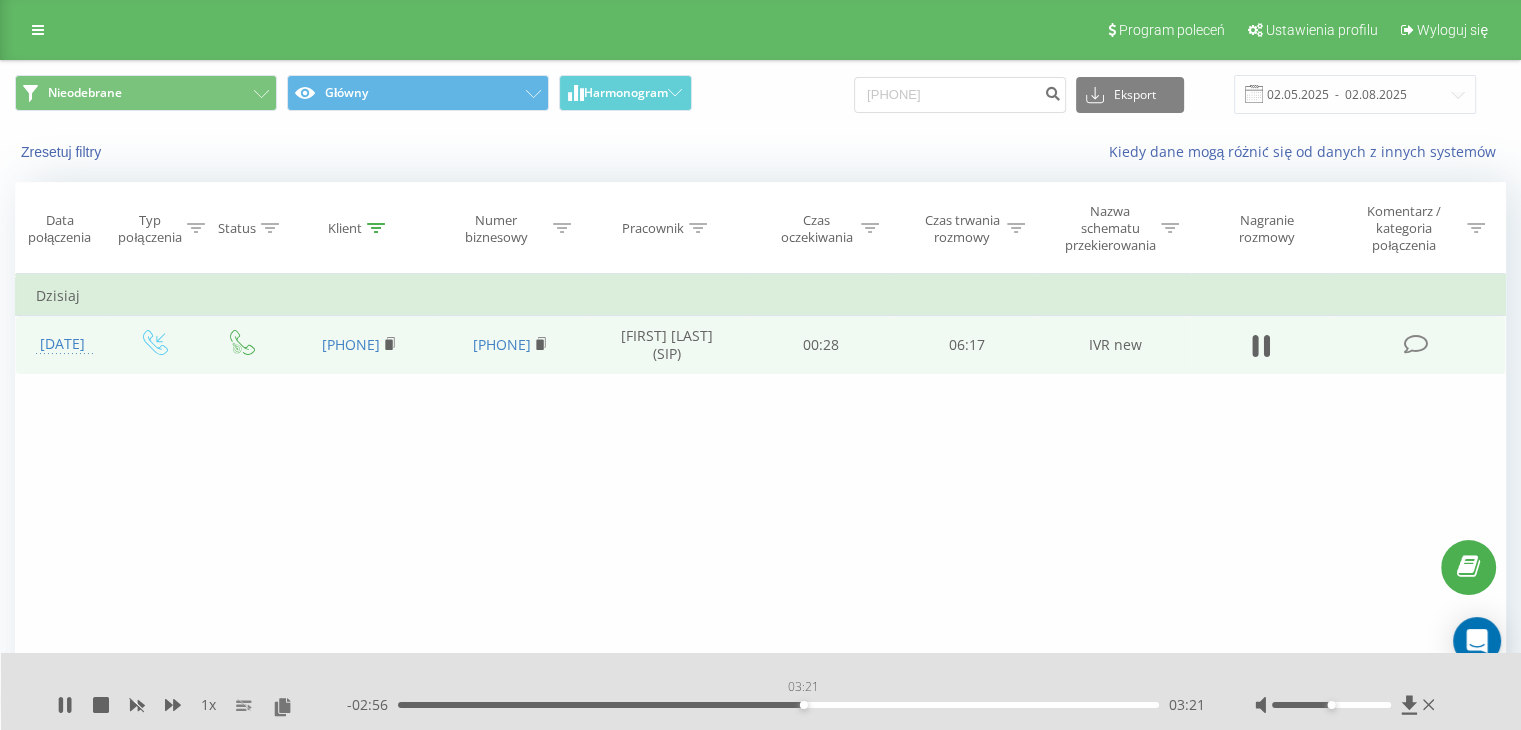 click on "03:21" at bounding box center [778, 705] 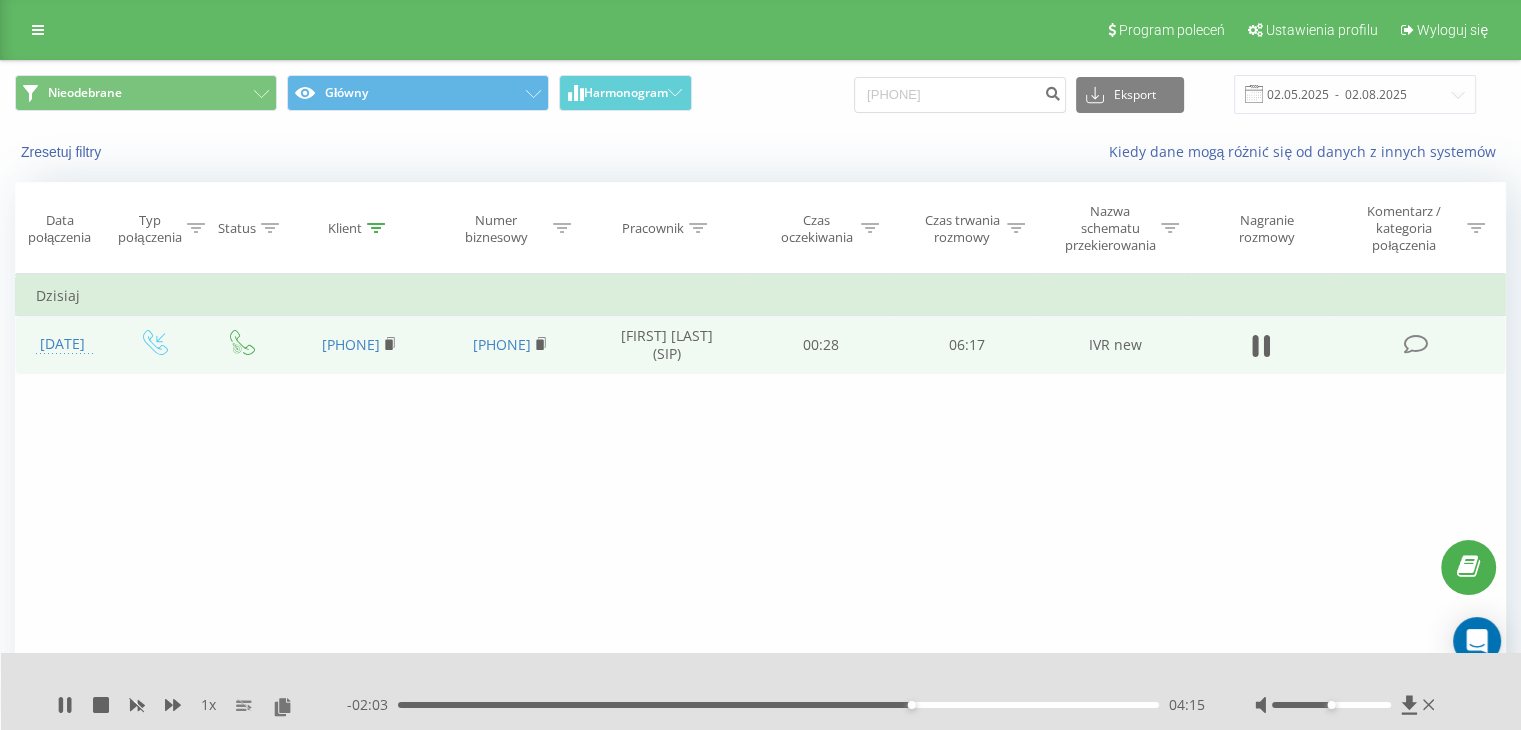click on "04:15" at bounding box center (778, 705) 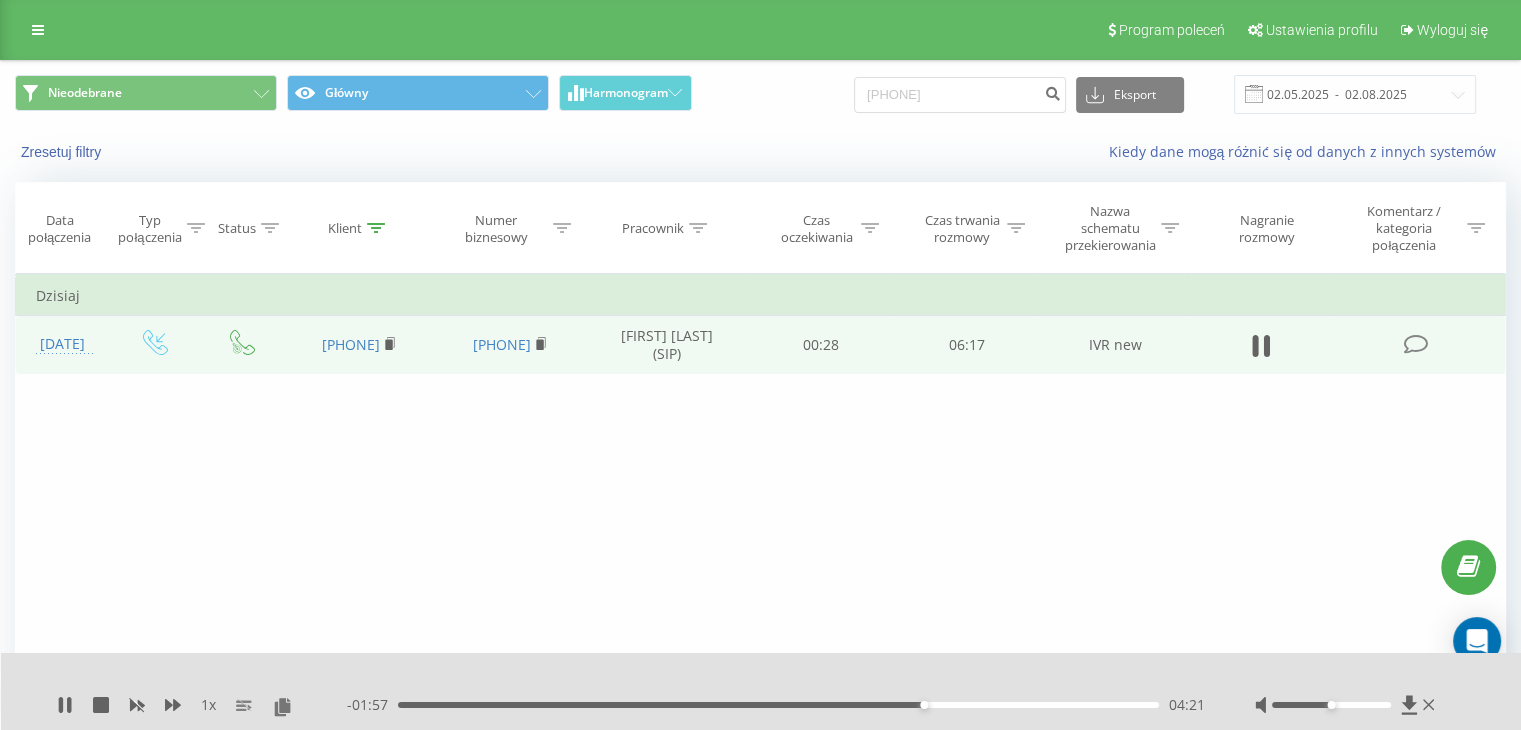 click on "04:21" at bounding box center [778, 705] 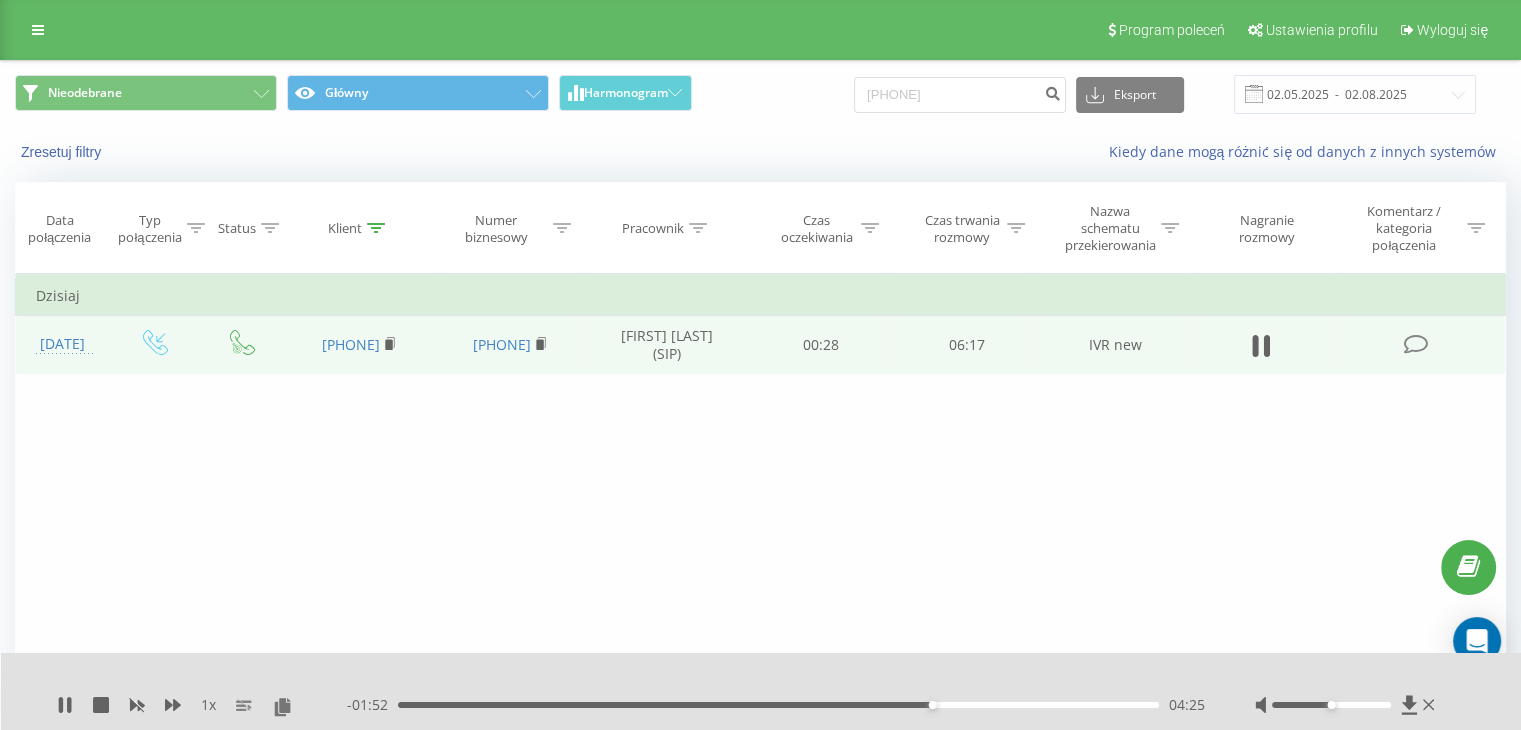 click on "04:25" at bounding box center (933, 705) 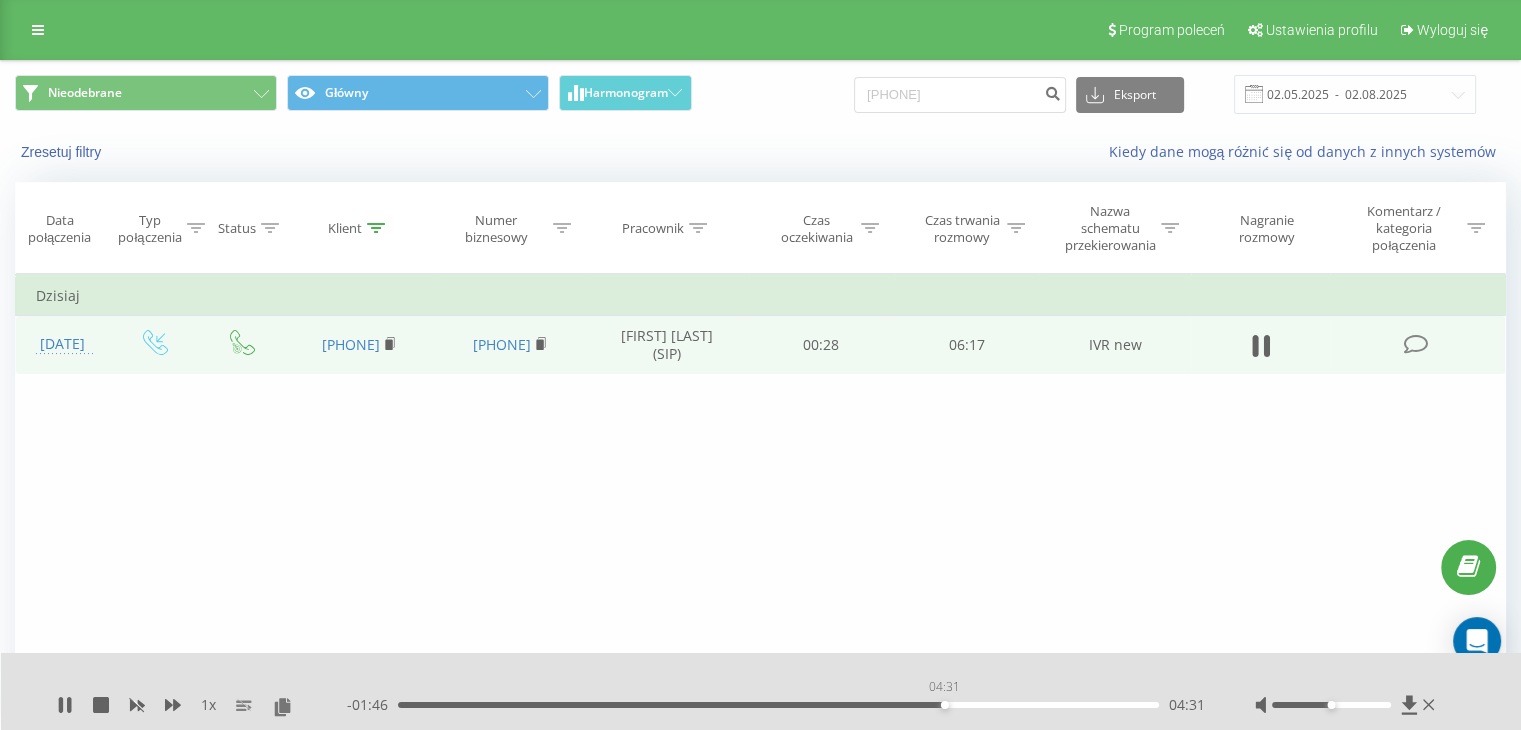 click on "04:31" at bounding box center [778, 705] 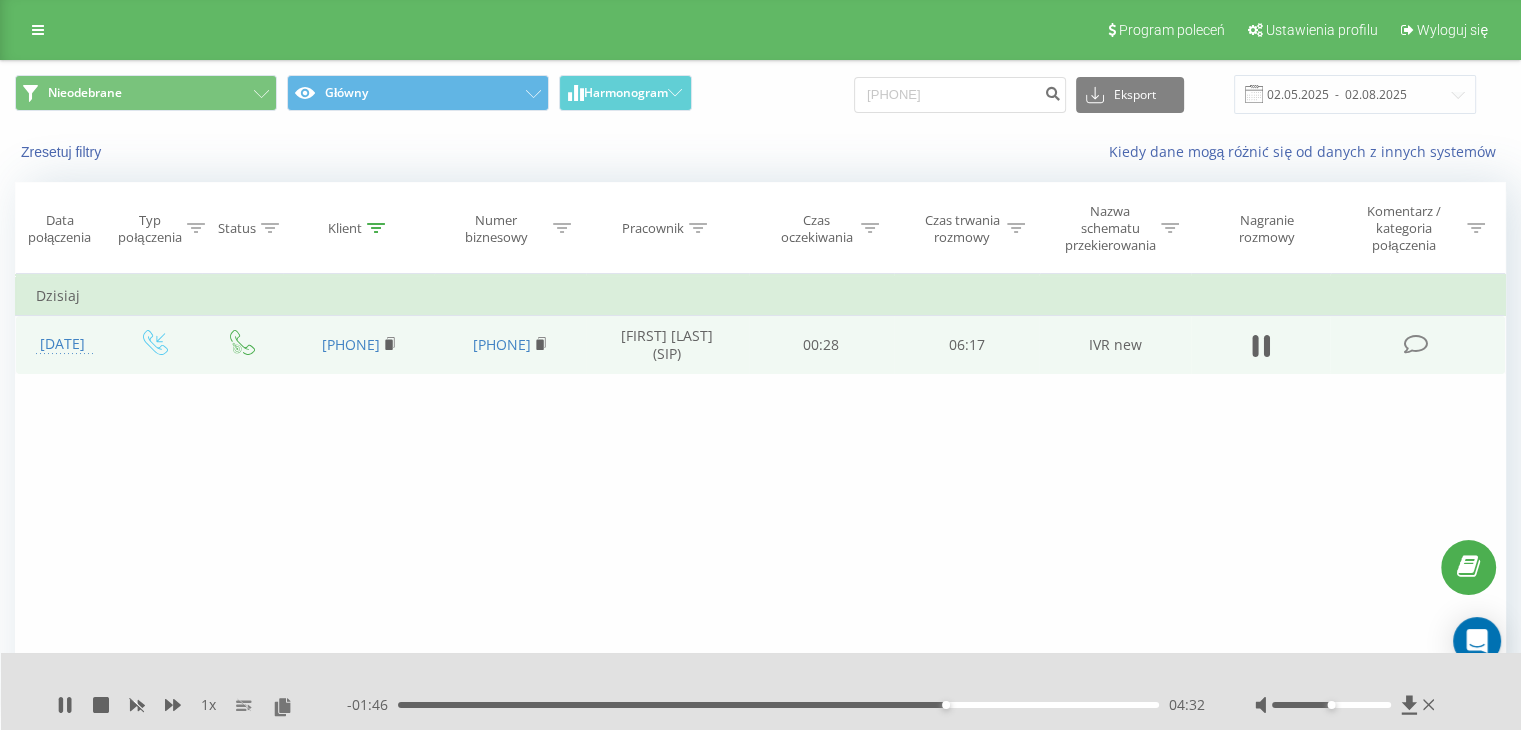 click on "04:32" at bounding box center [778, 705] 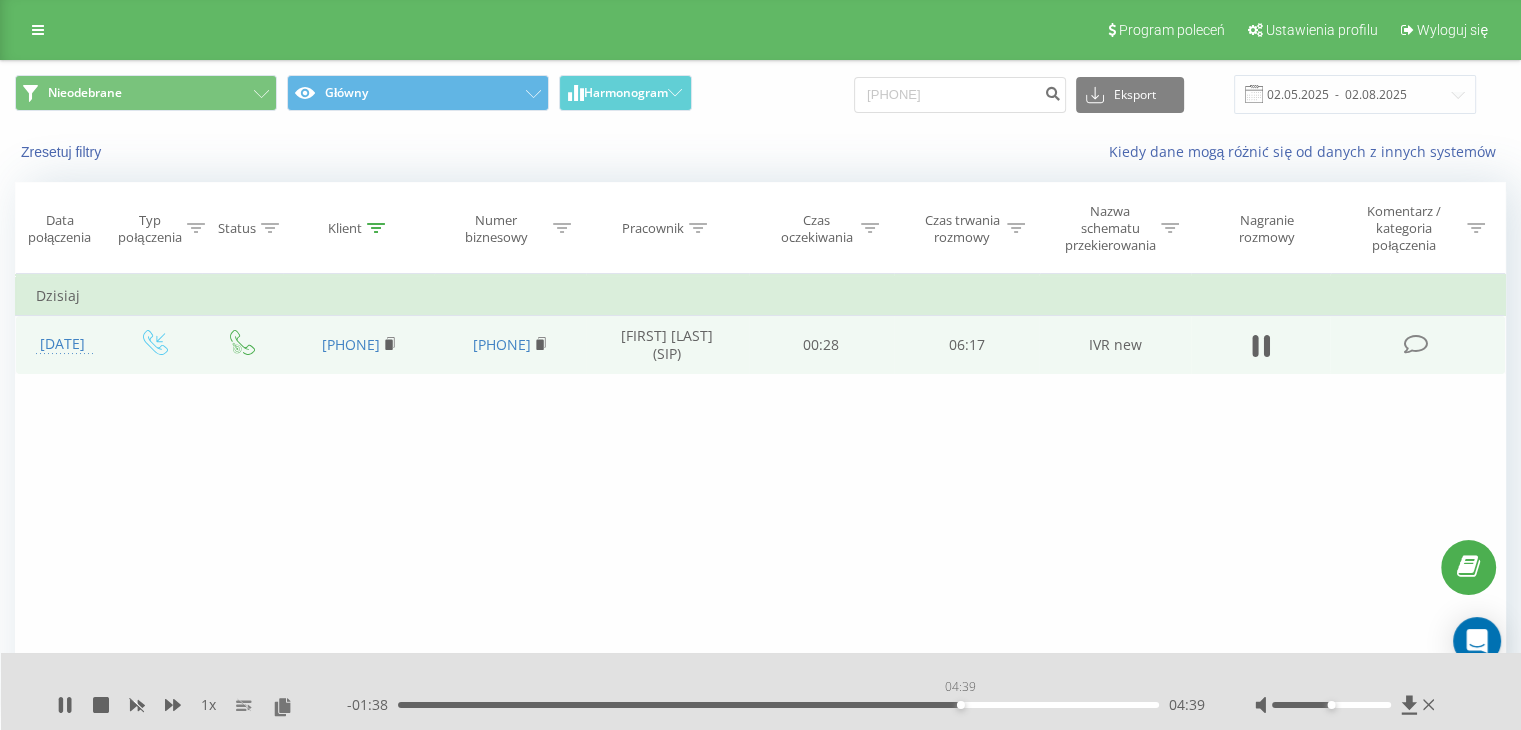 click on "04:39" at bounding box center [778, 705] 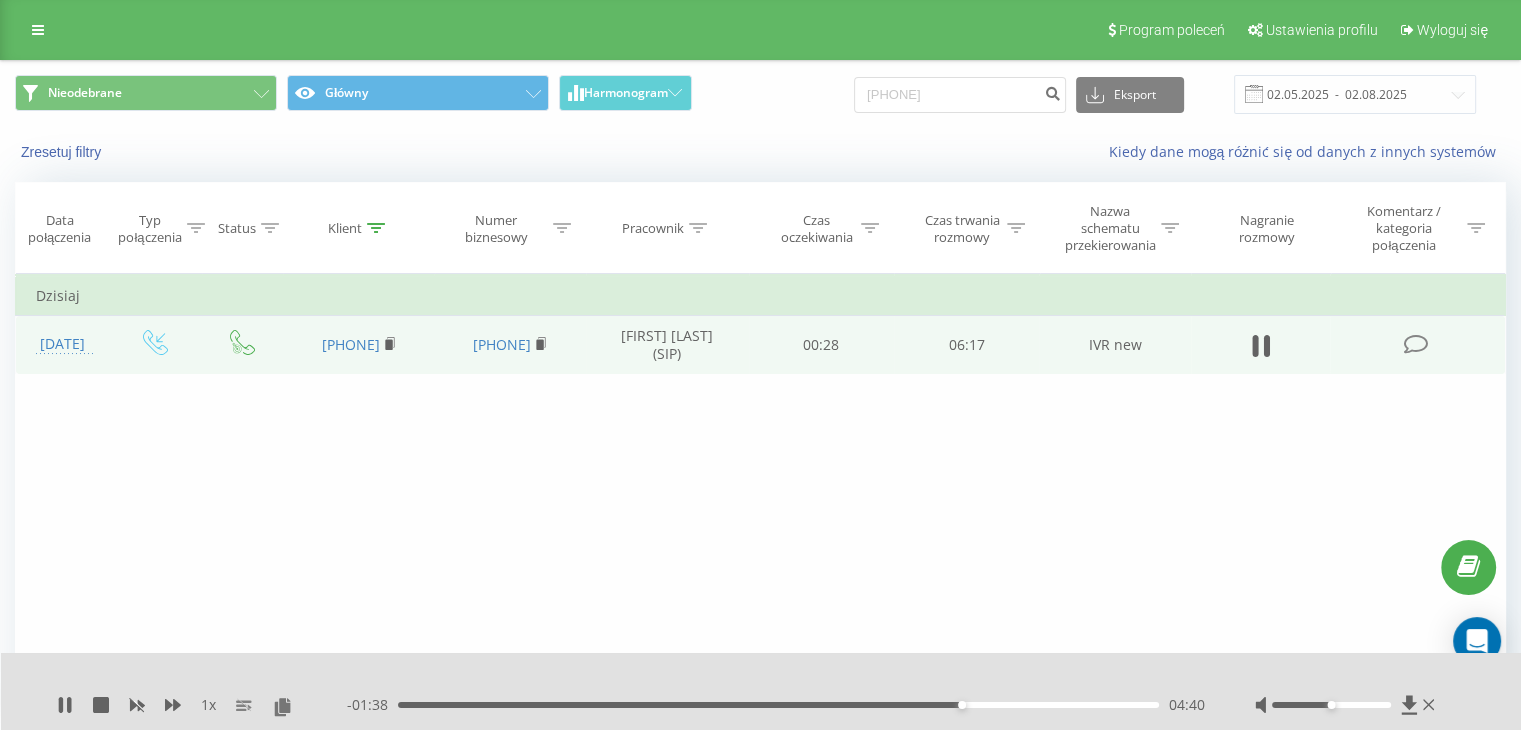 click on "04:40" at bounding box center (962, 705) 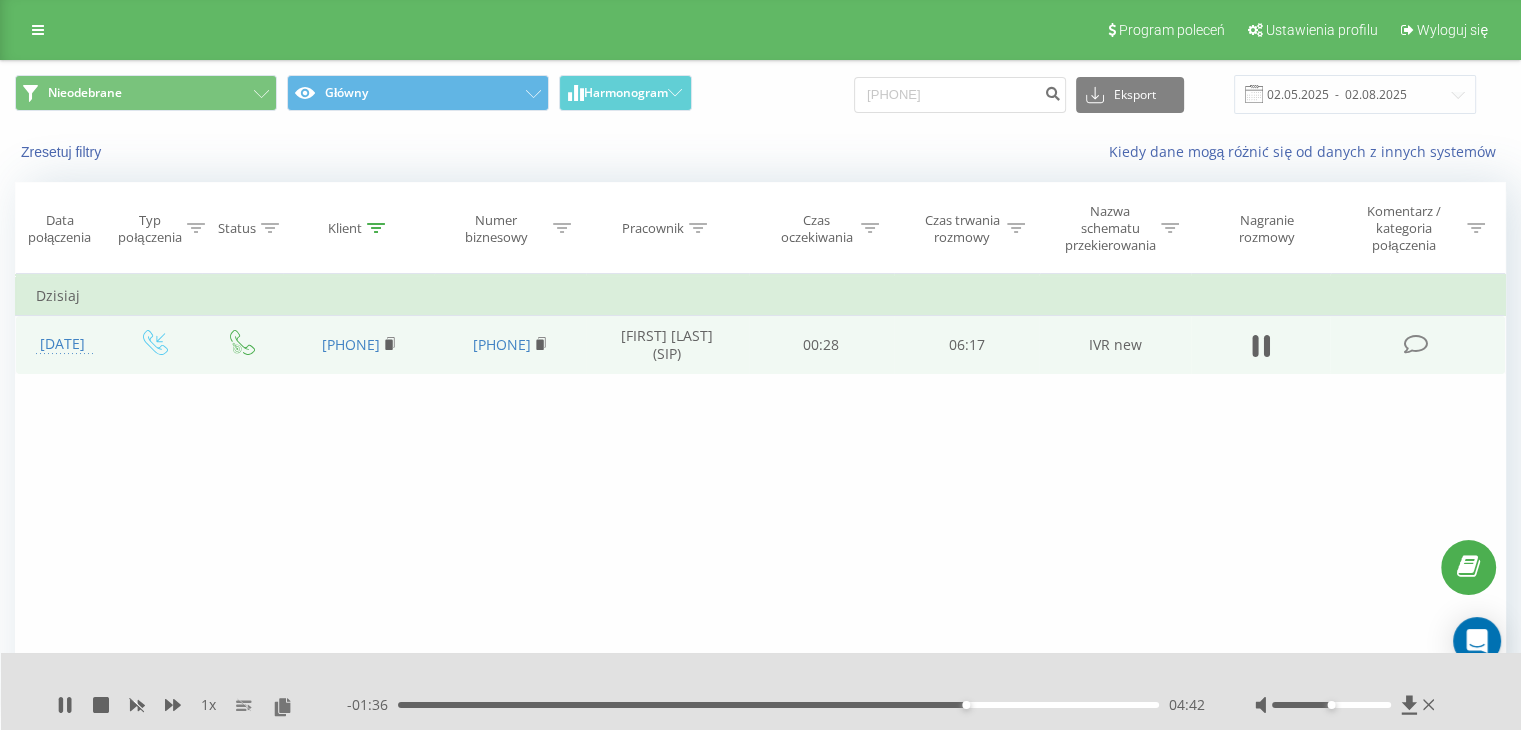 click on "04:42" at bounding box center (966, 705) 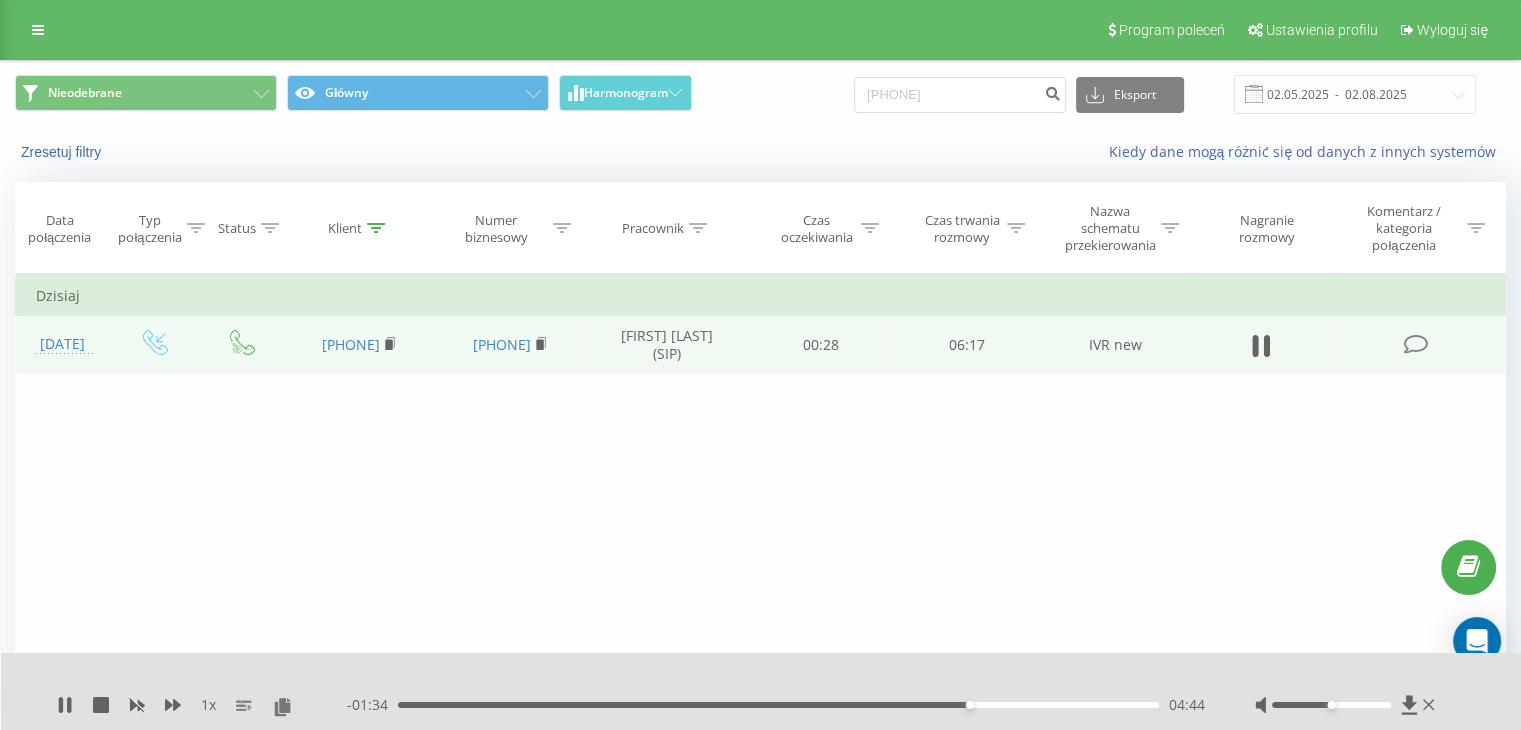 click on "04:44" at bounding box center [970, 705] 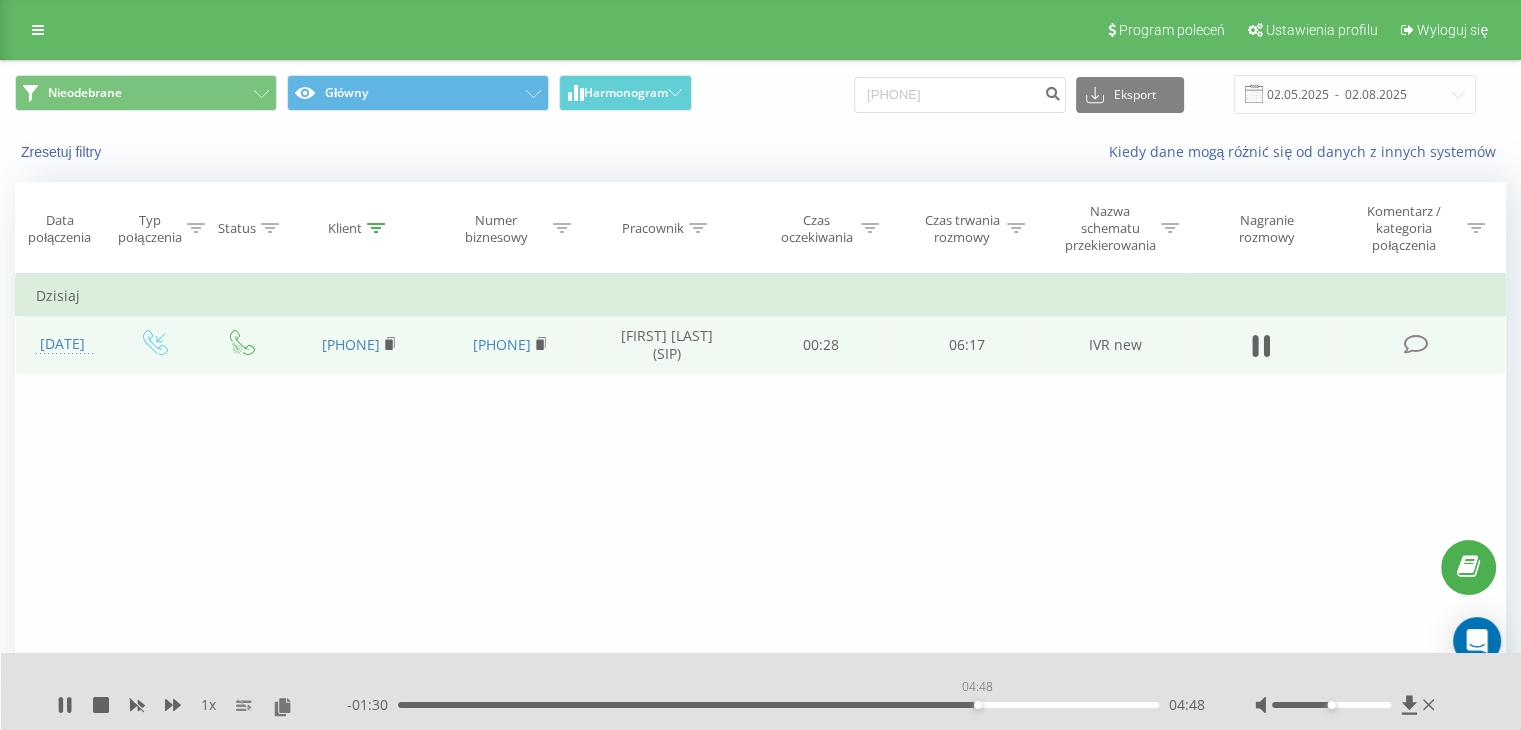 click on "04:48" at bounding box center [778, 705] 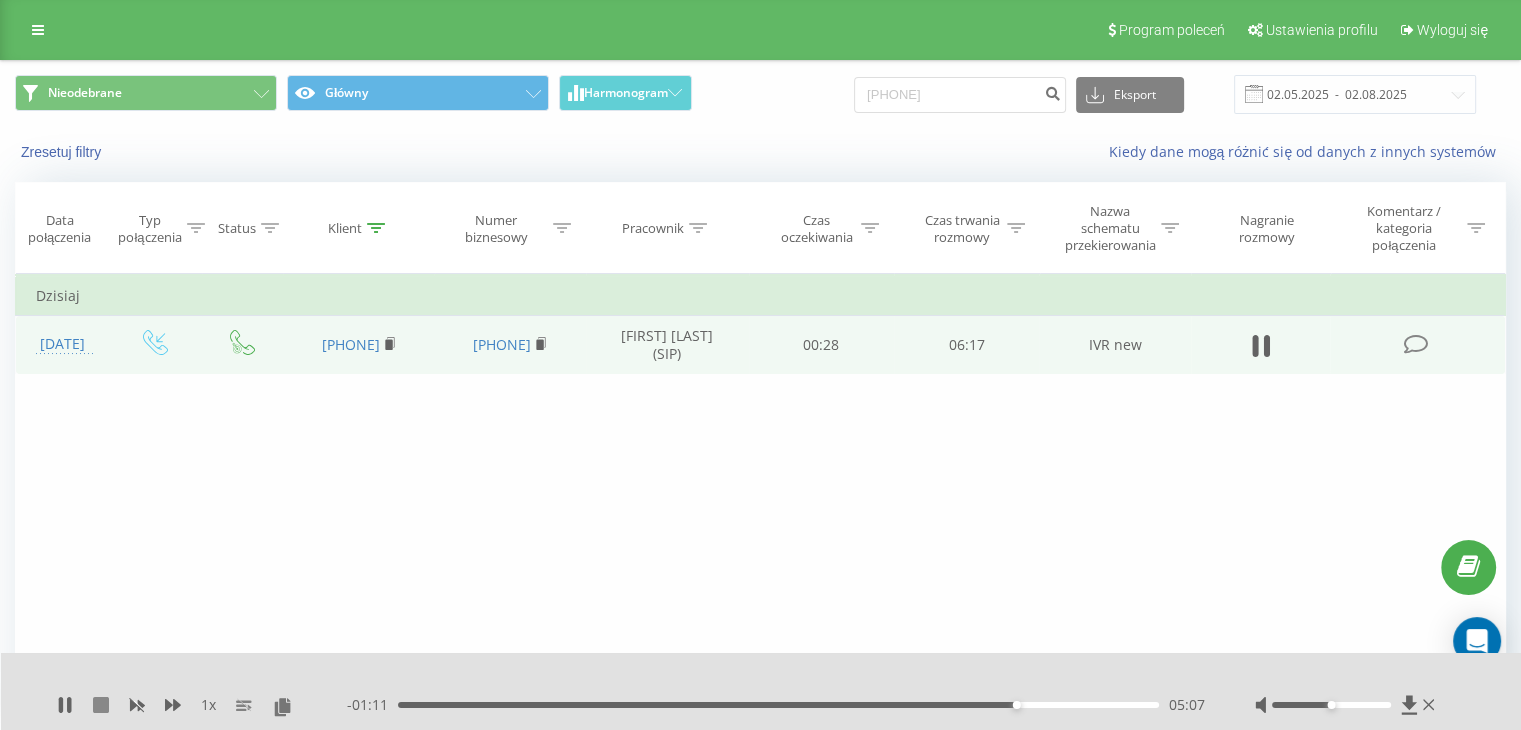 click 